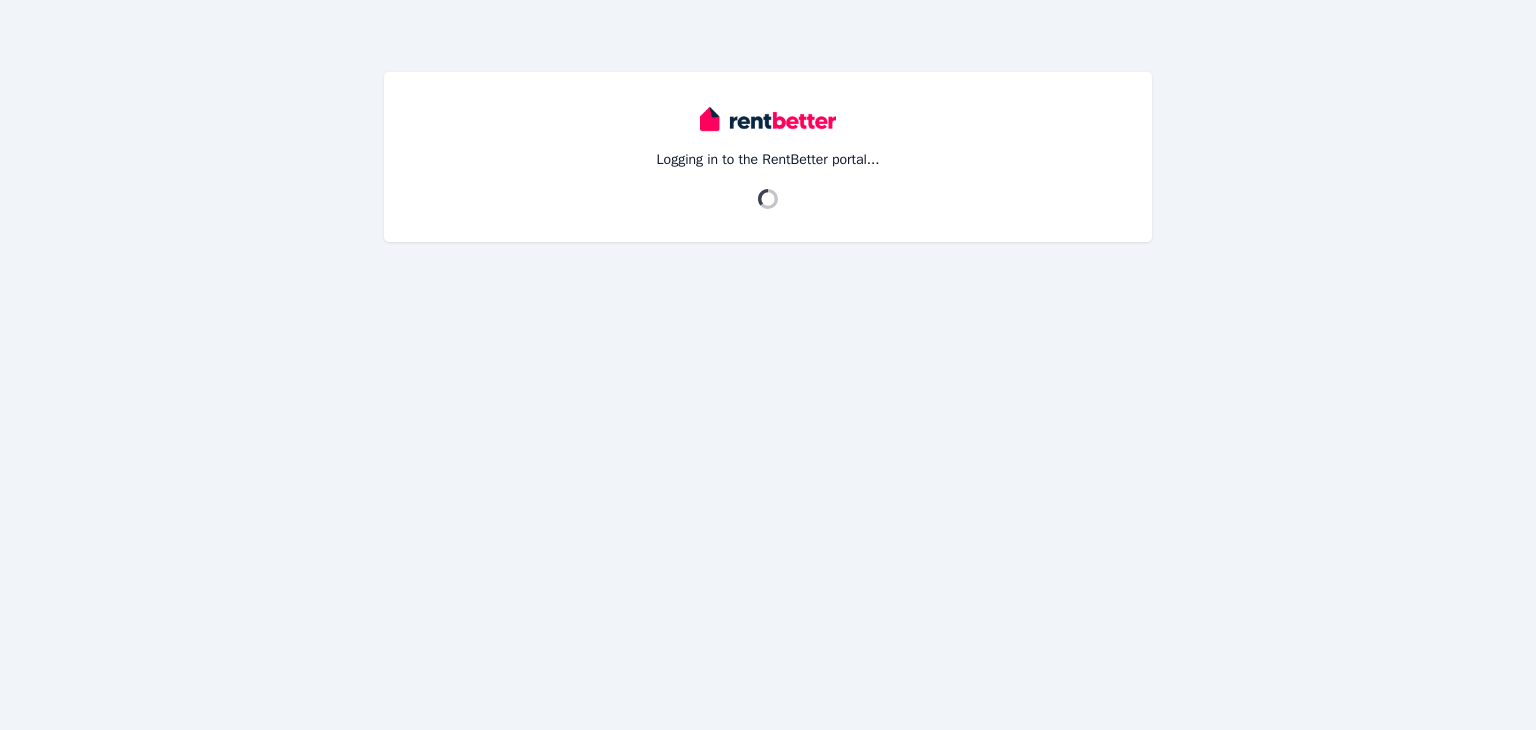 scroll, scrollTop: 0, scrollLeft: 0, axis: both 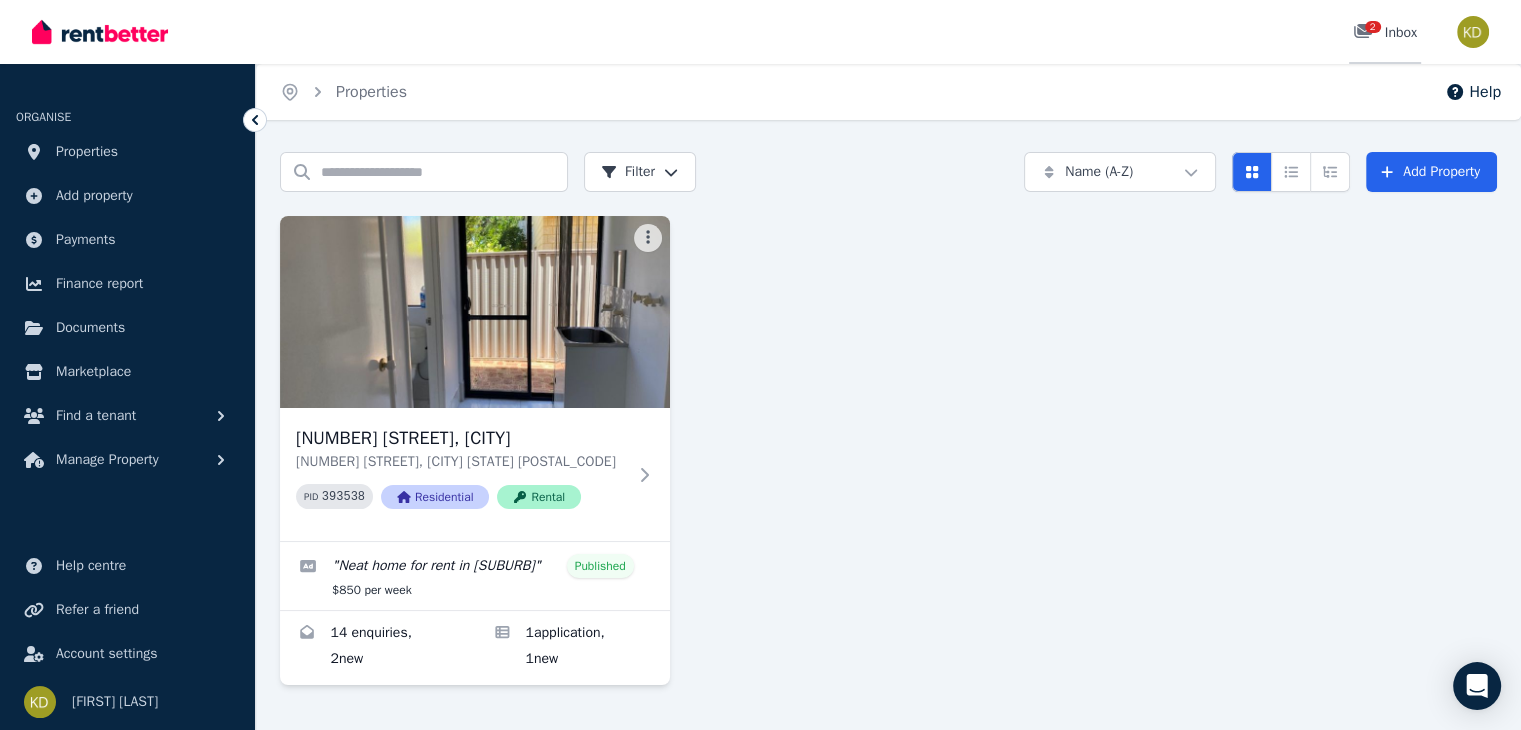 click on "2" at bounding box center (1373, 27) 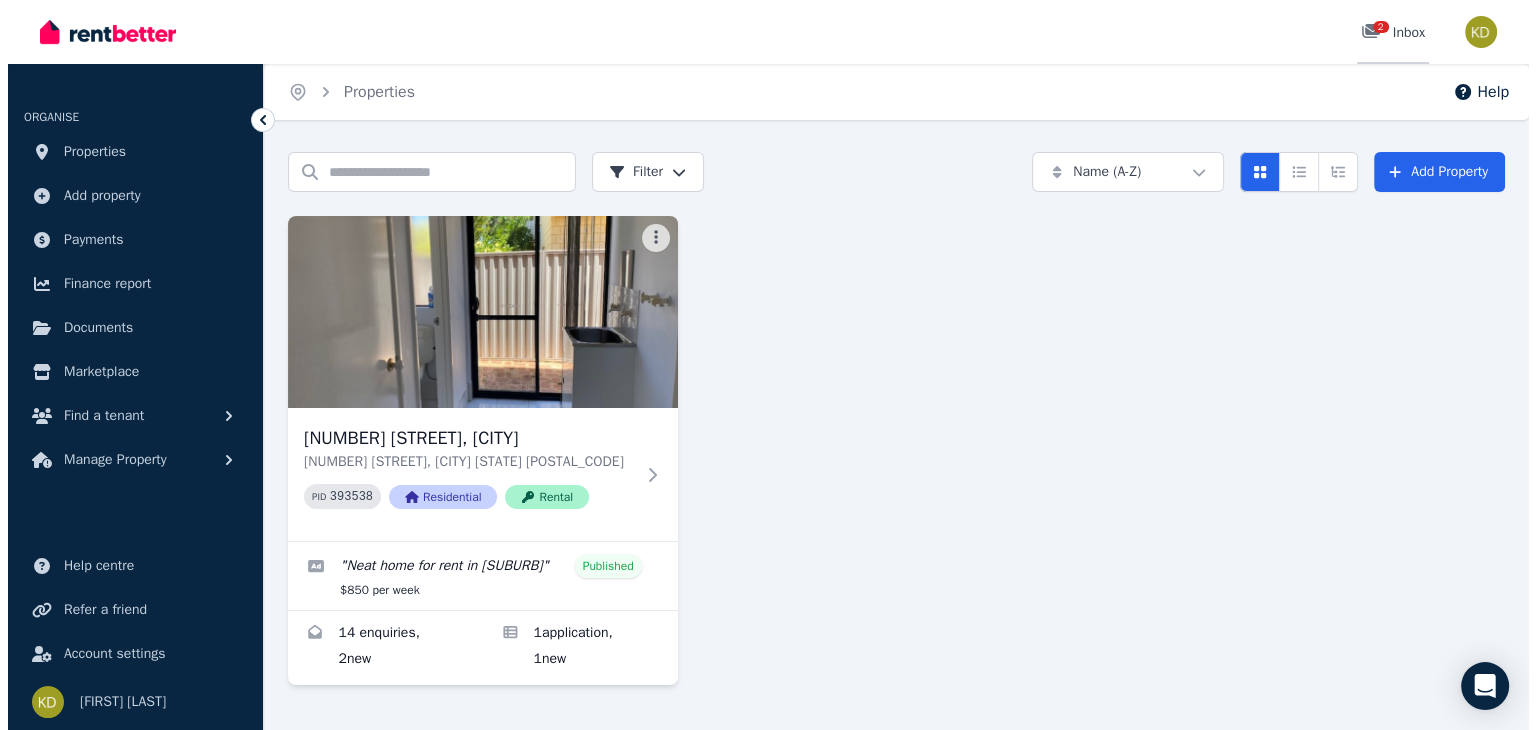 scroll, scrollTop: 0, scrollLeft: 0, axis: both 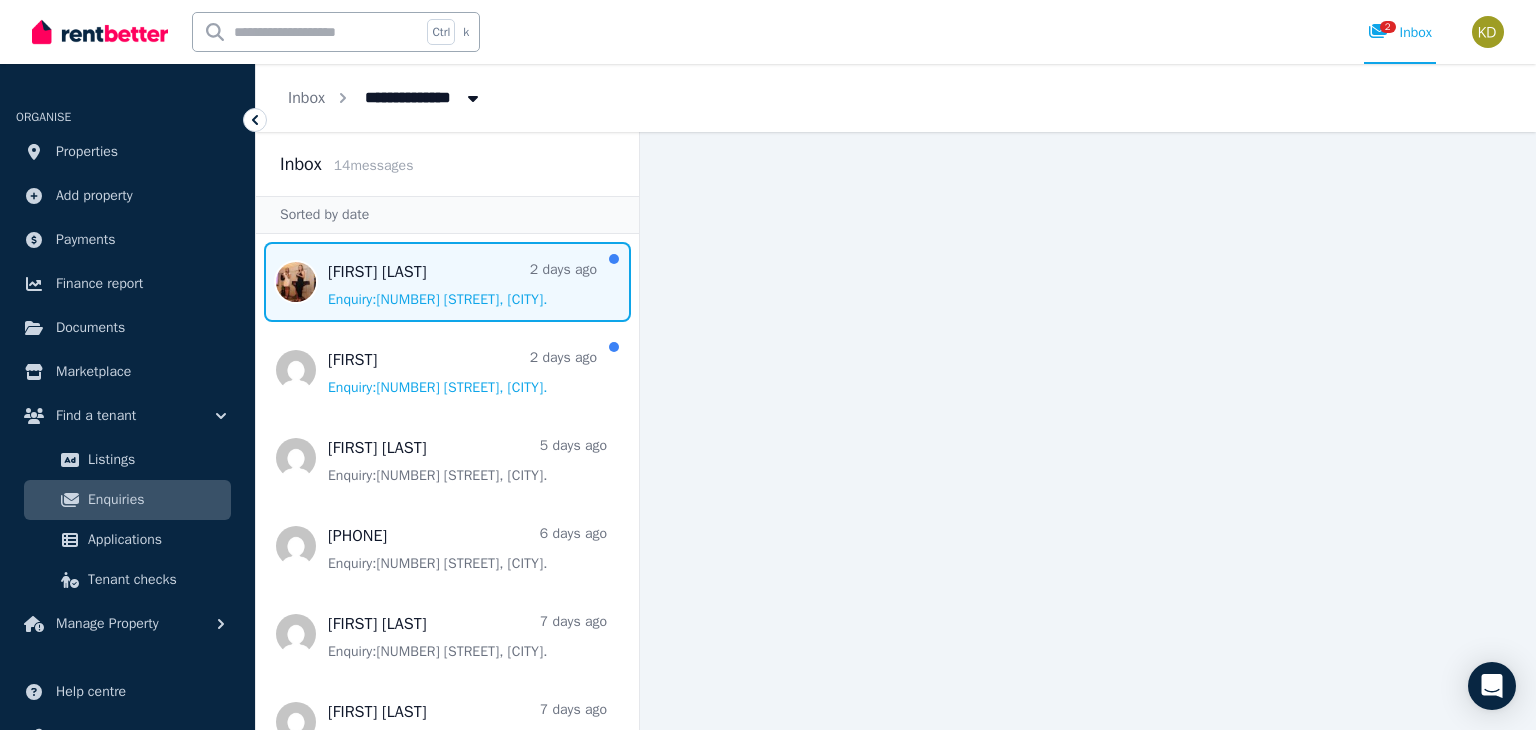 click at bounding box center [447, 282] 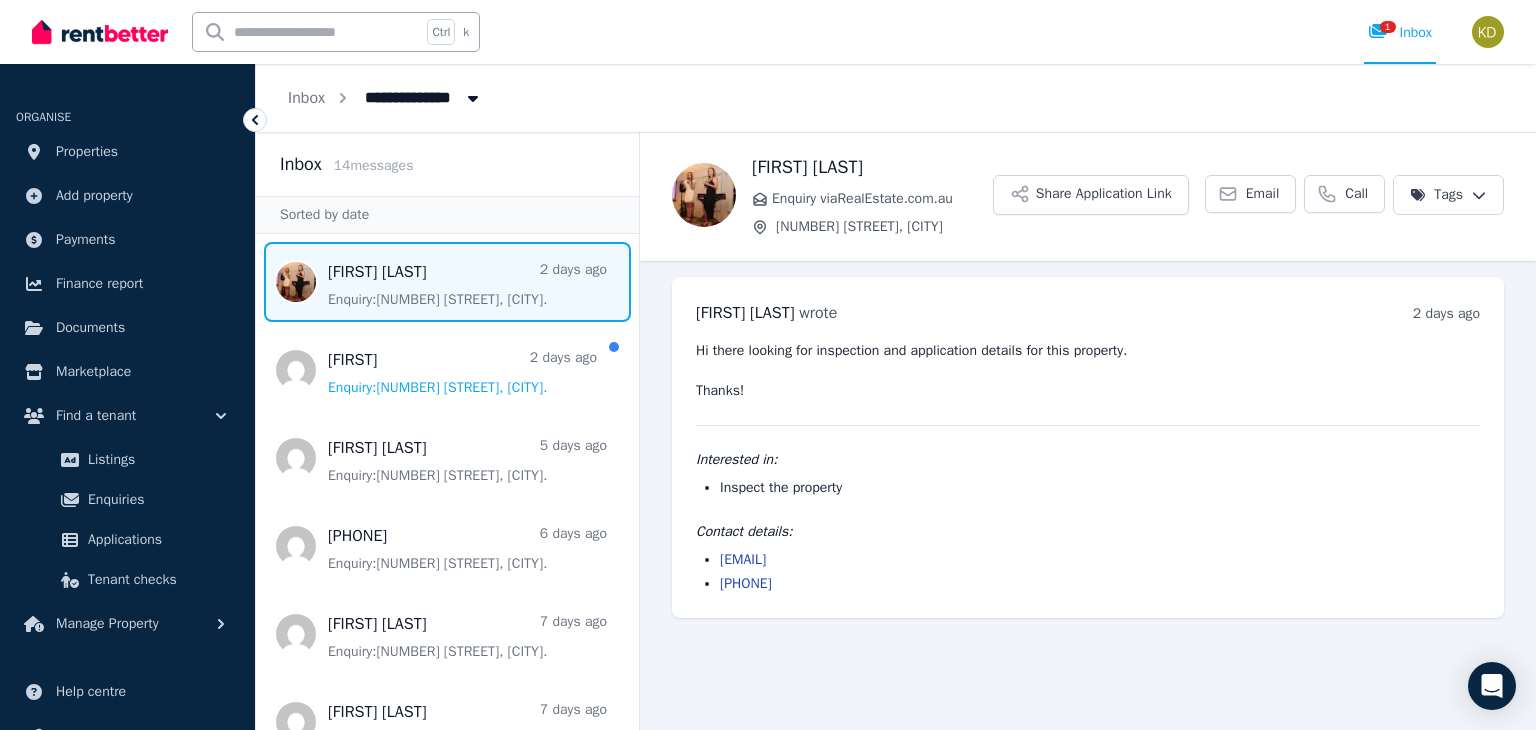 drag, startPoint x: 887, startPoint y: 560, endPoint x: 720, endPoint y: 564, distance: 167.0479 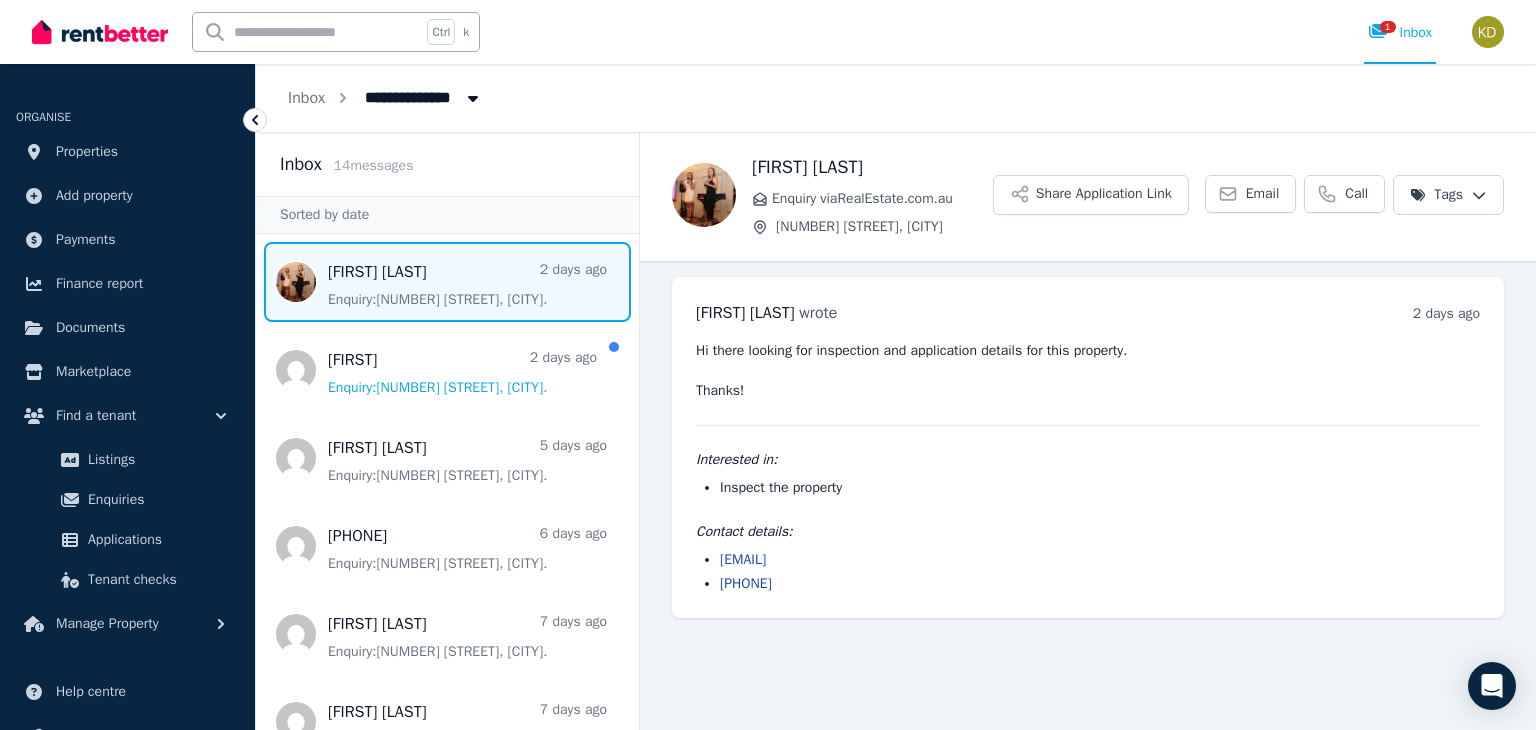 click on "[EMAIL]" at bounding box center (1100, 560) 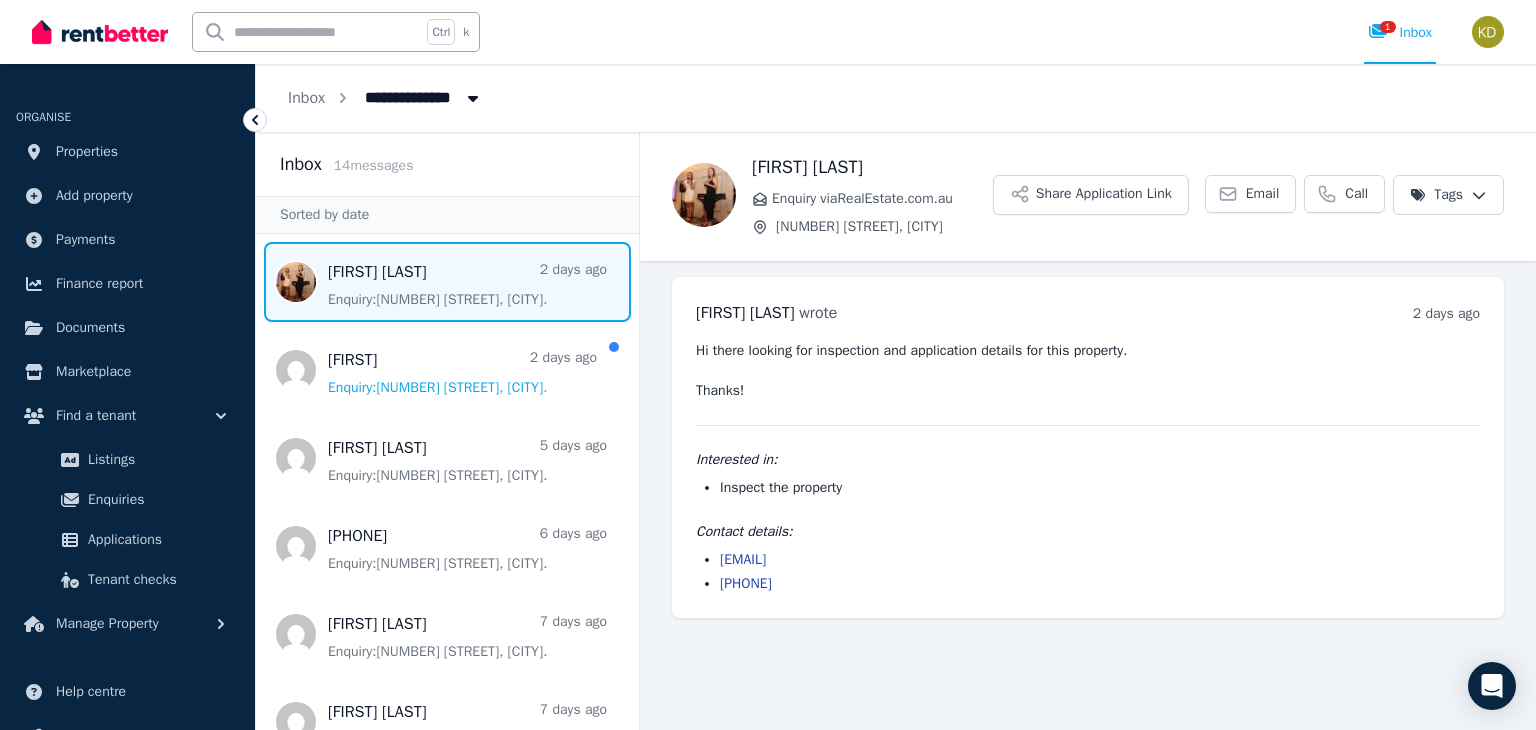 copy on "[EMAIL]" 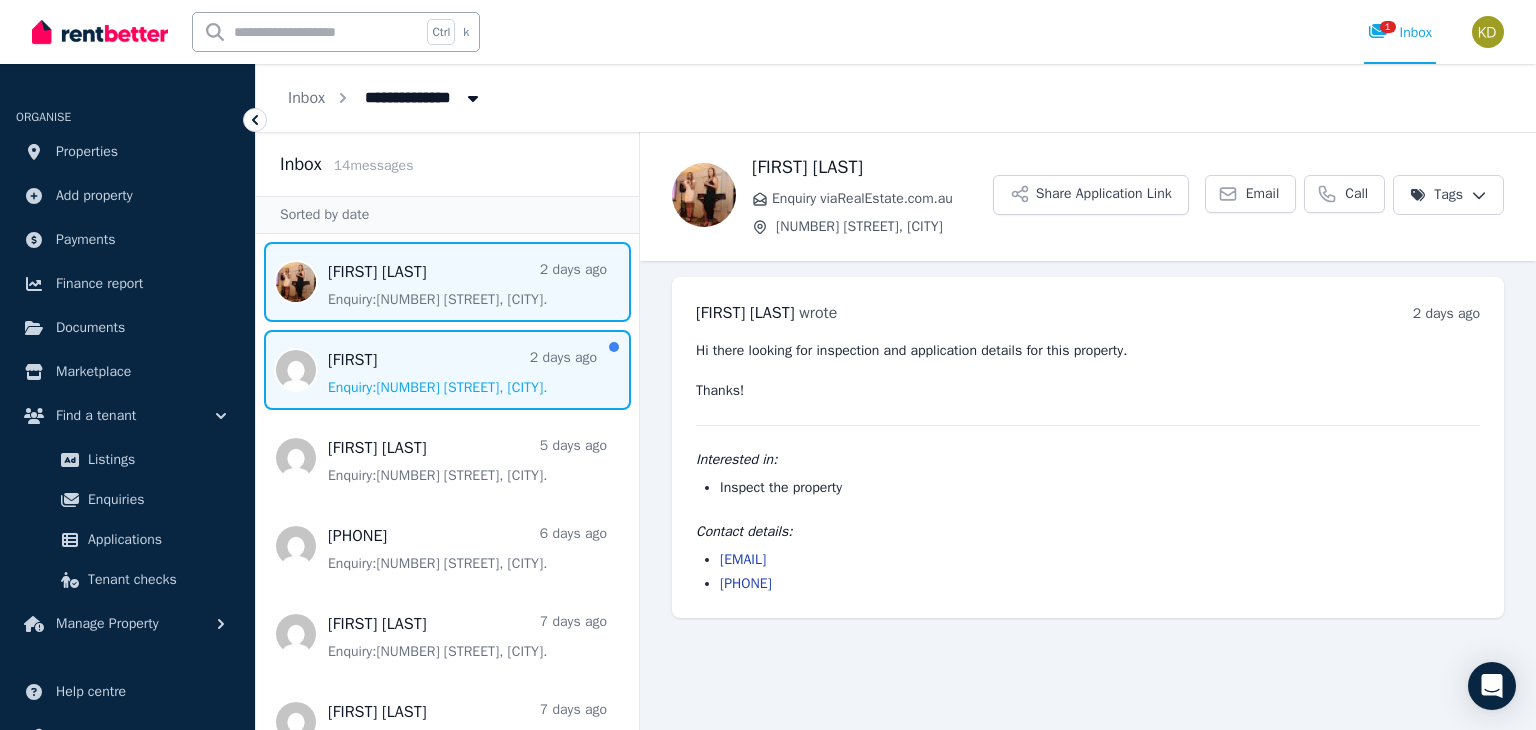click at bounding box center (447, 370) 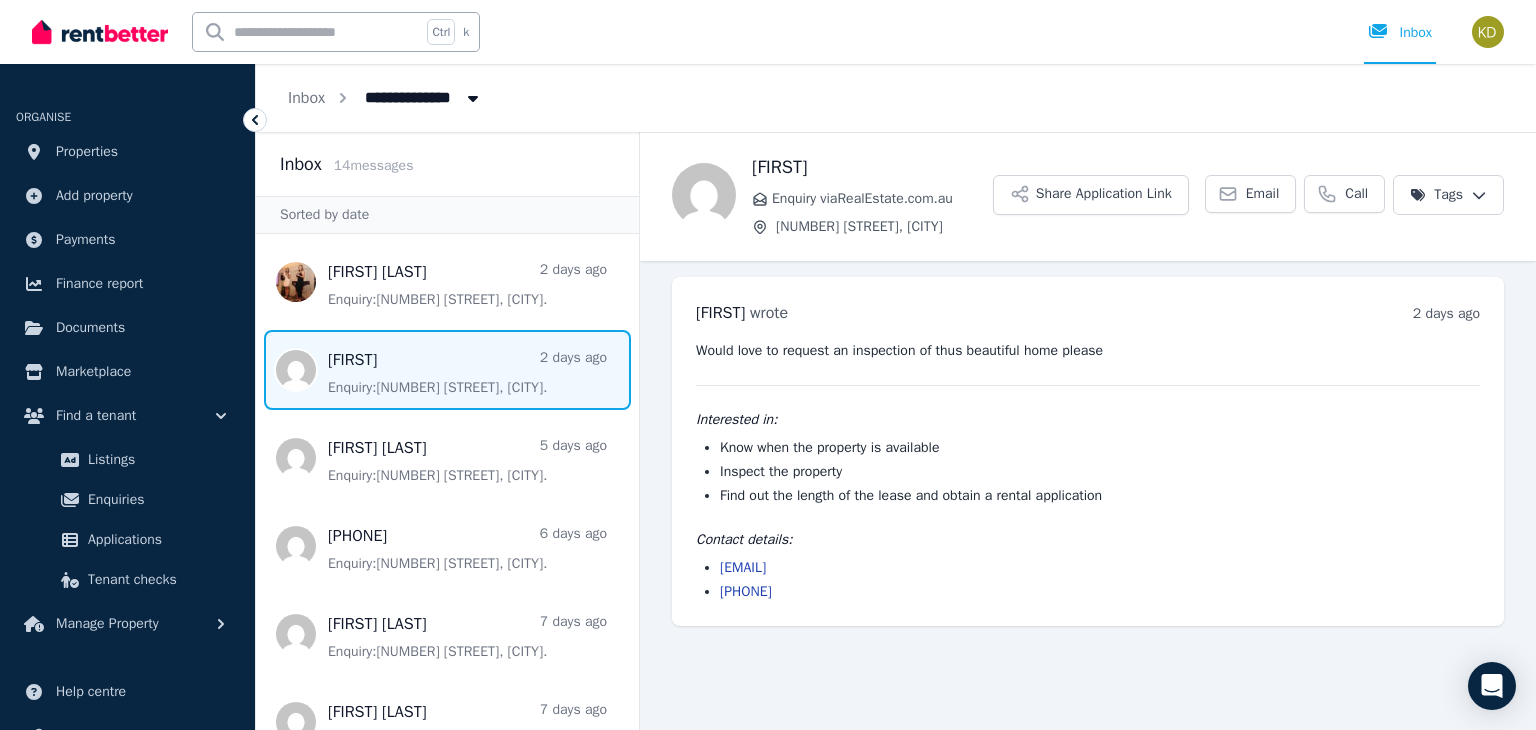drag, startPoint x: 836, startPoint y: 567, endPoint x: 719, endPoint y: 573, distance: 117.15375 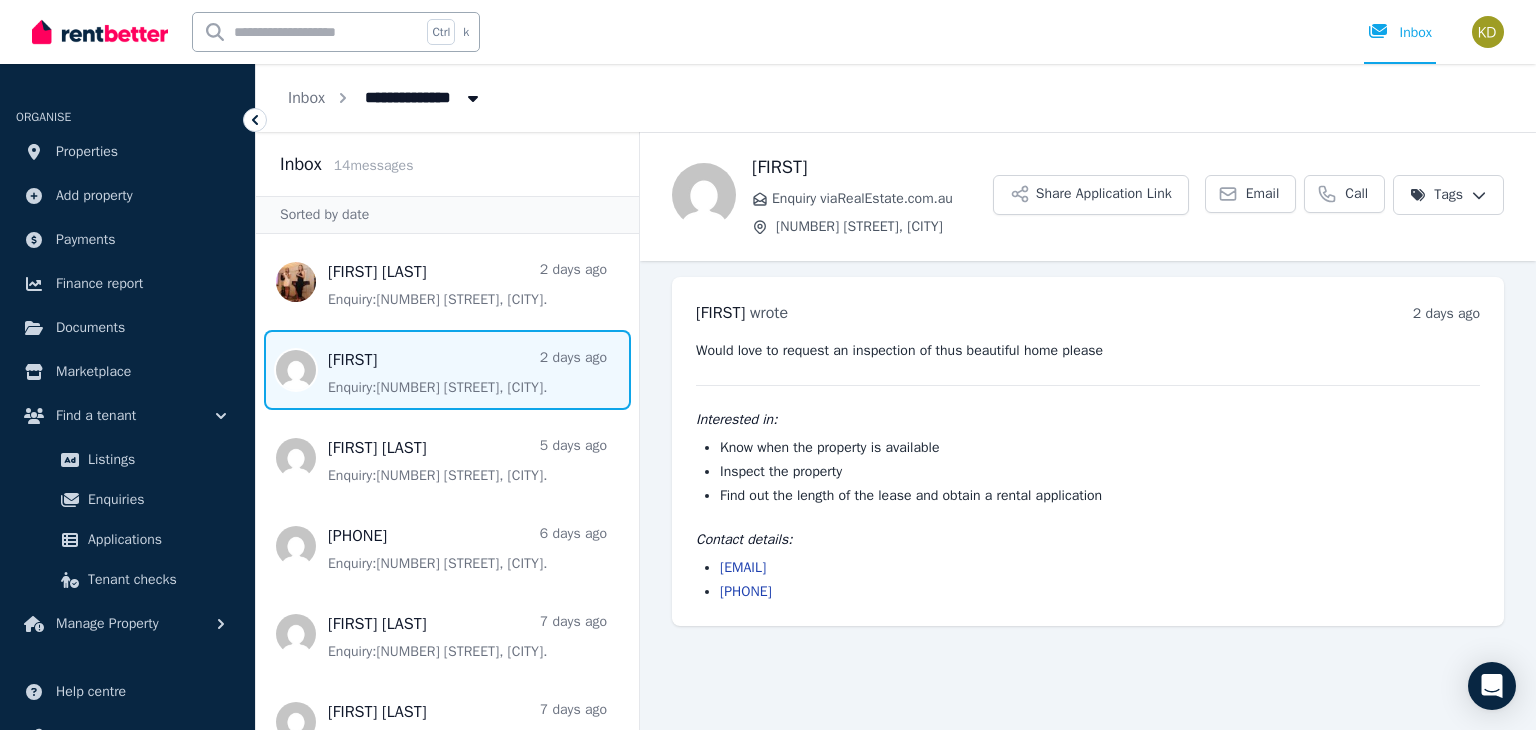 click on "[EMAIL] [PHONE]" at bounding box center (1088, 580) 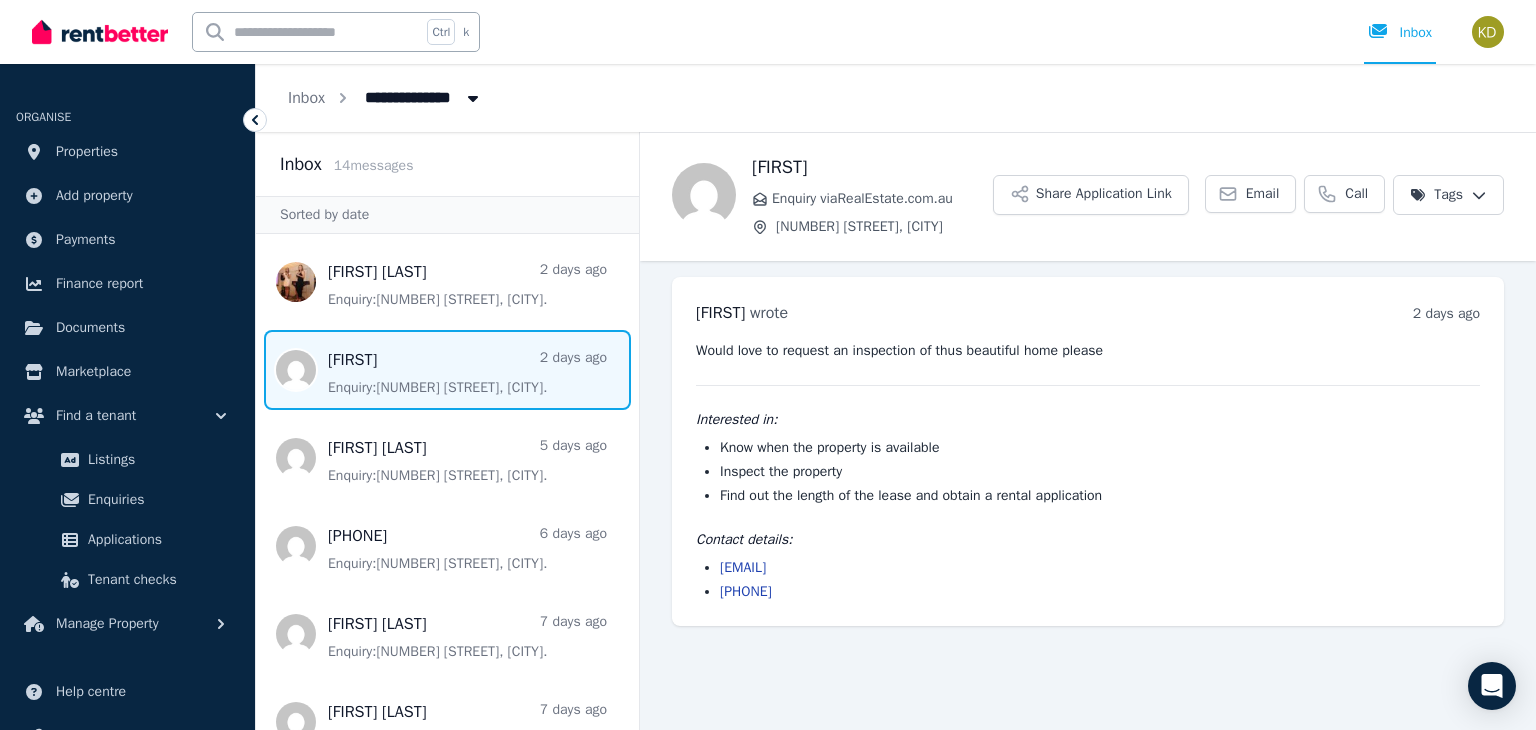 copy on "[EMAIL]" 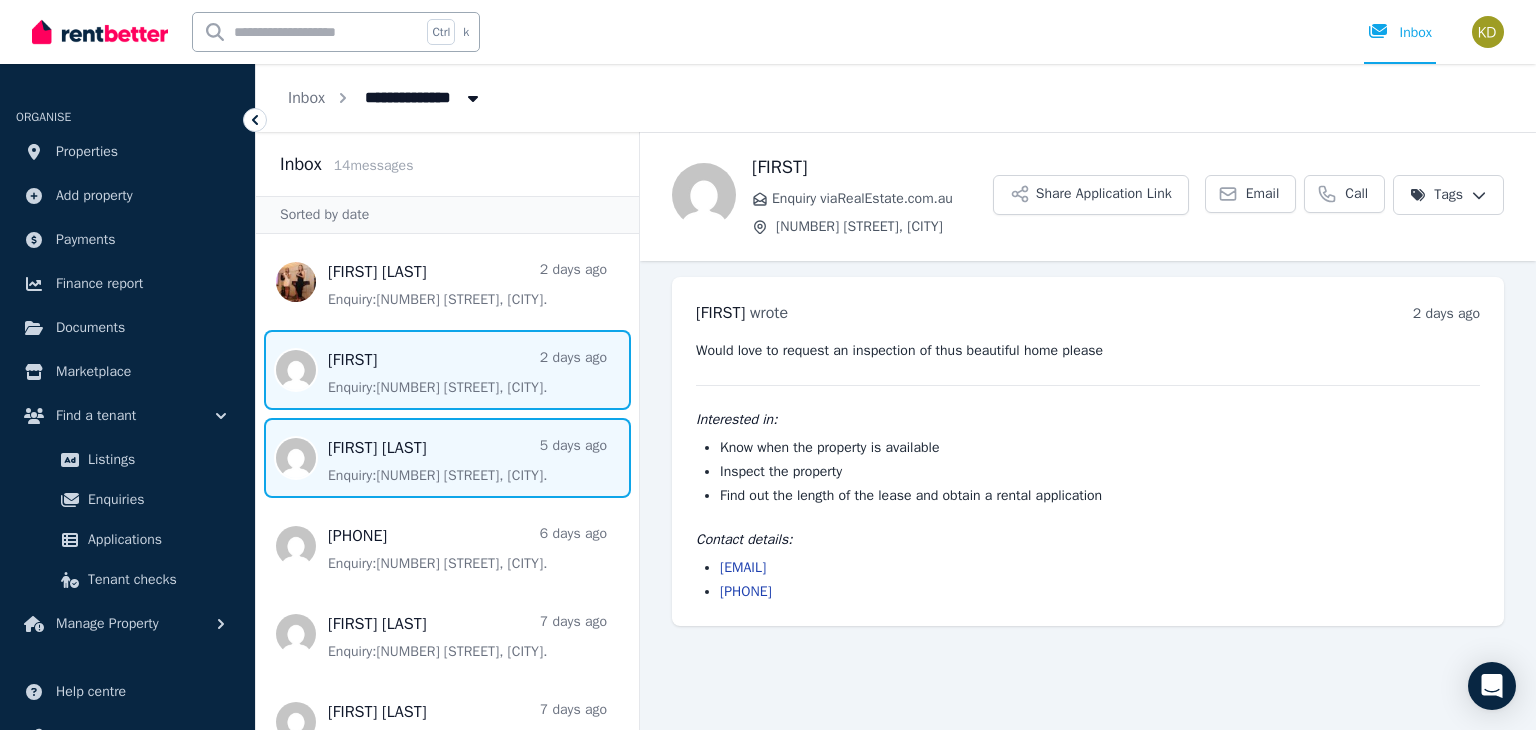 click at bounding box center [447, 458] 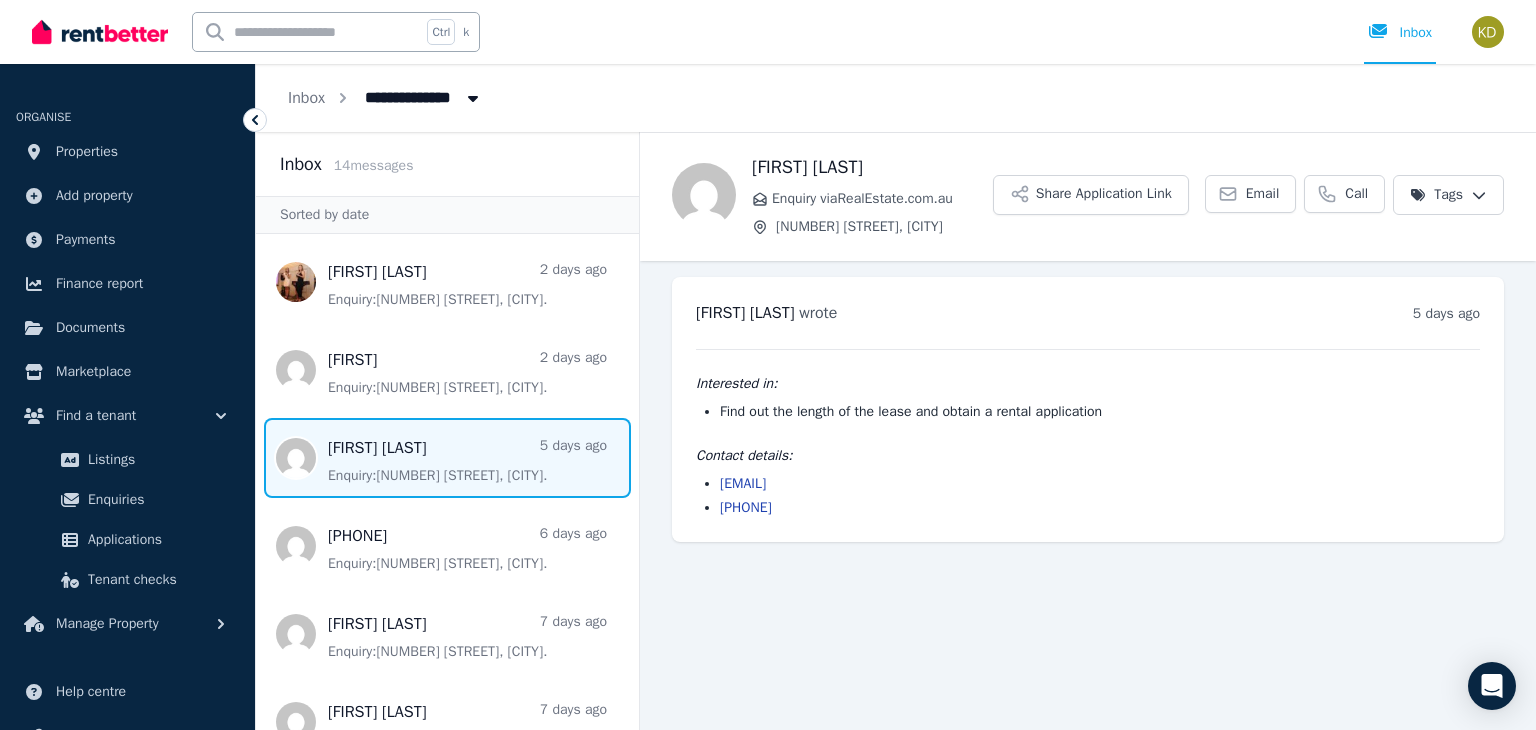 drag, startPoint x: 861, startPoint y: 481, endPoint x: 716, endPoint y: 479, distance: 145.0138 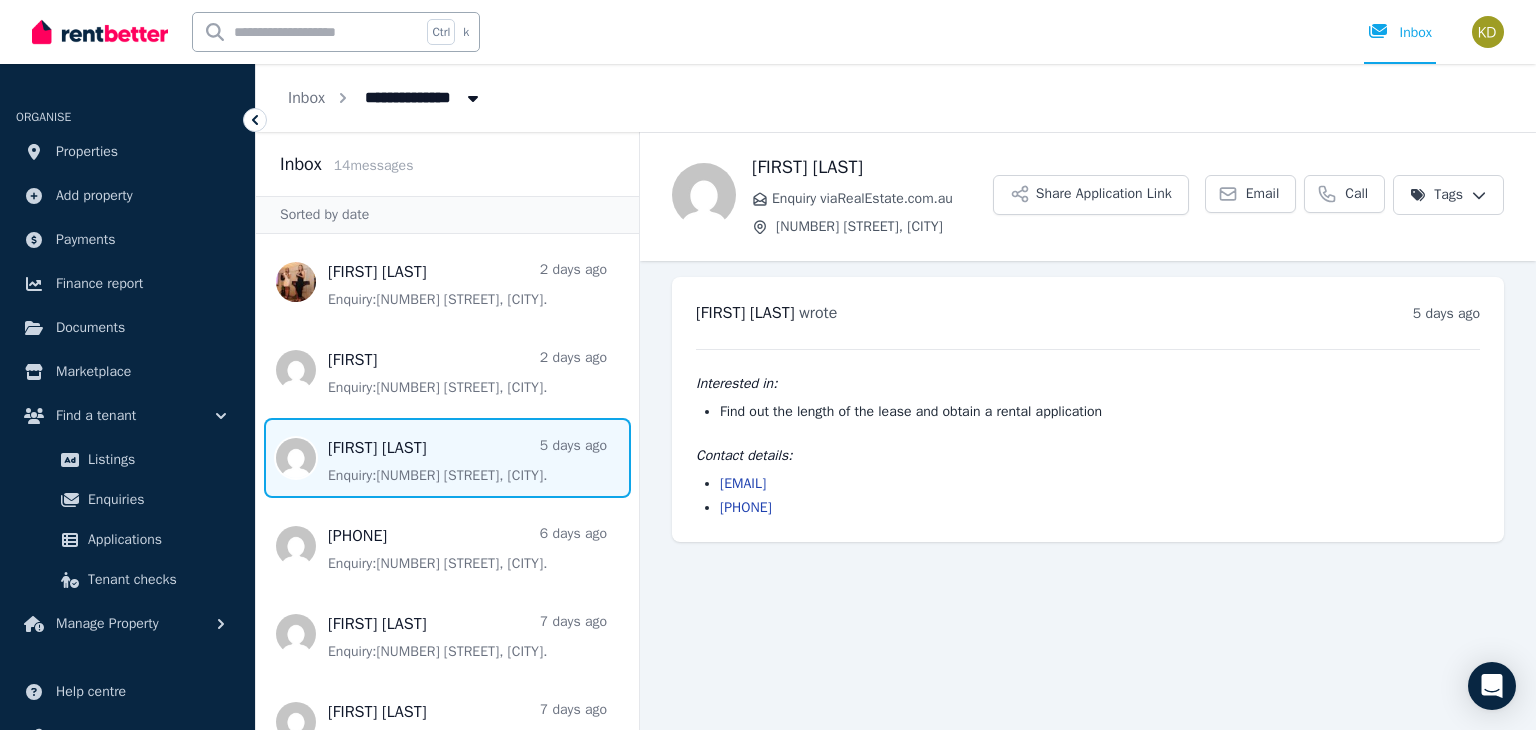 click on "[EMAIL] [PHONE]" at bounding box center [1088, 496] 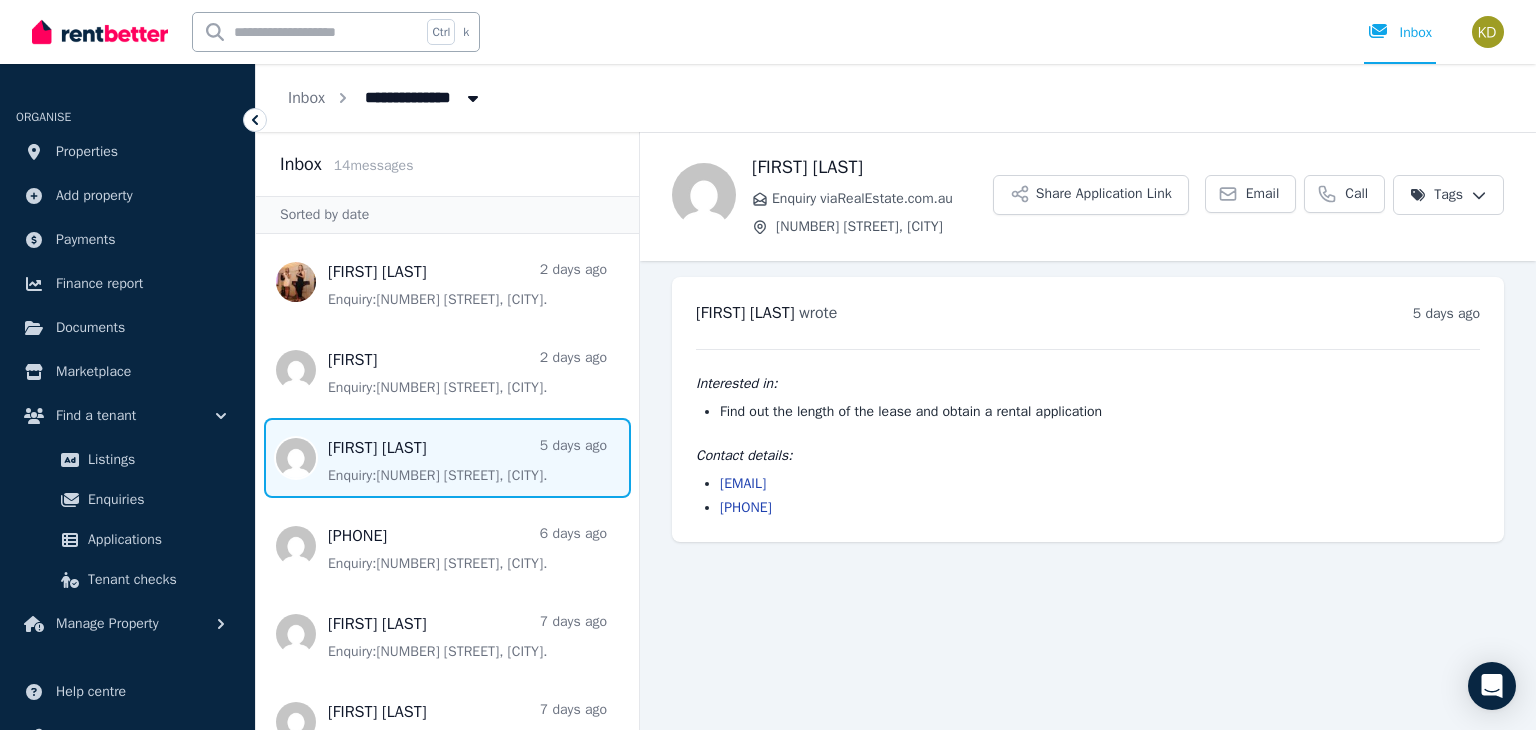 copy on "[EMAIL]" 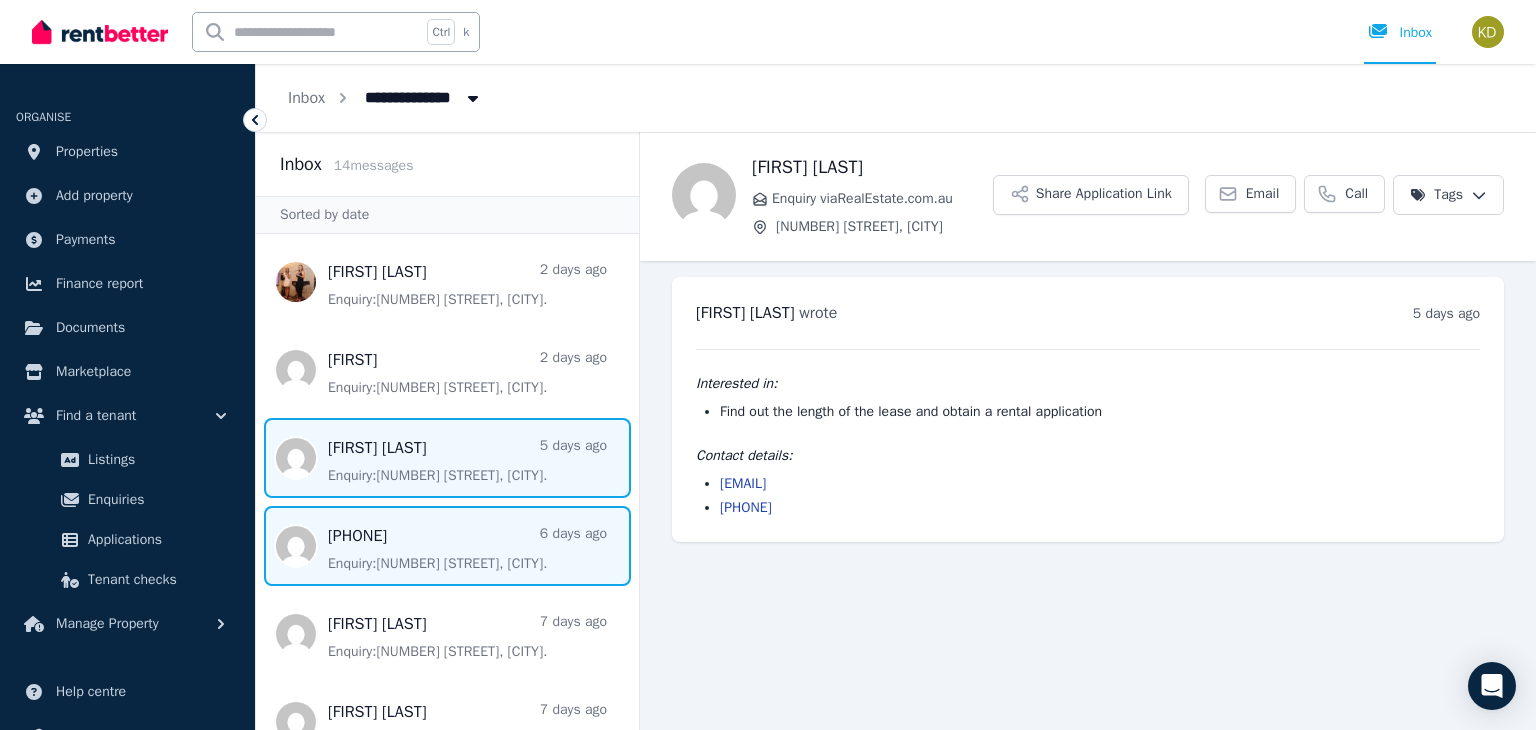 click at bounding box center [447, 546] 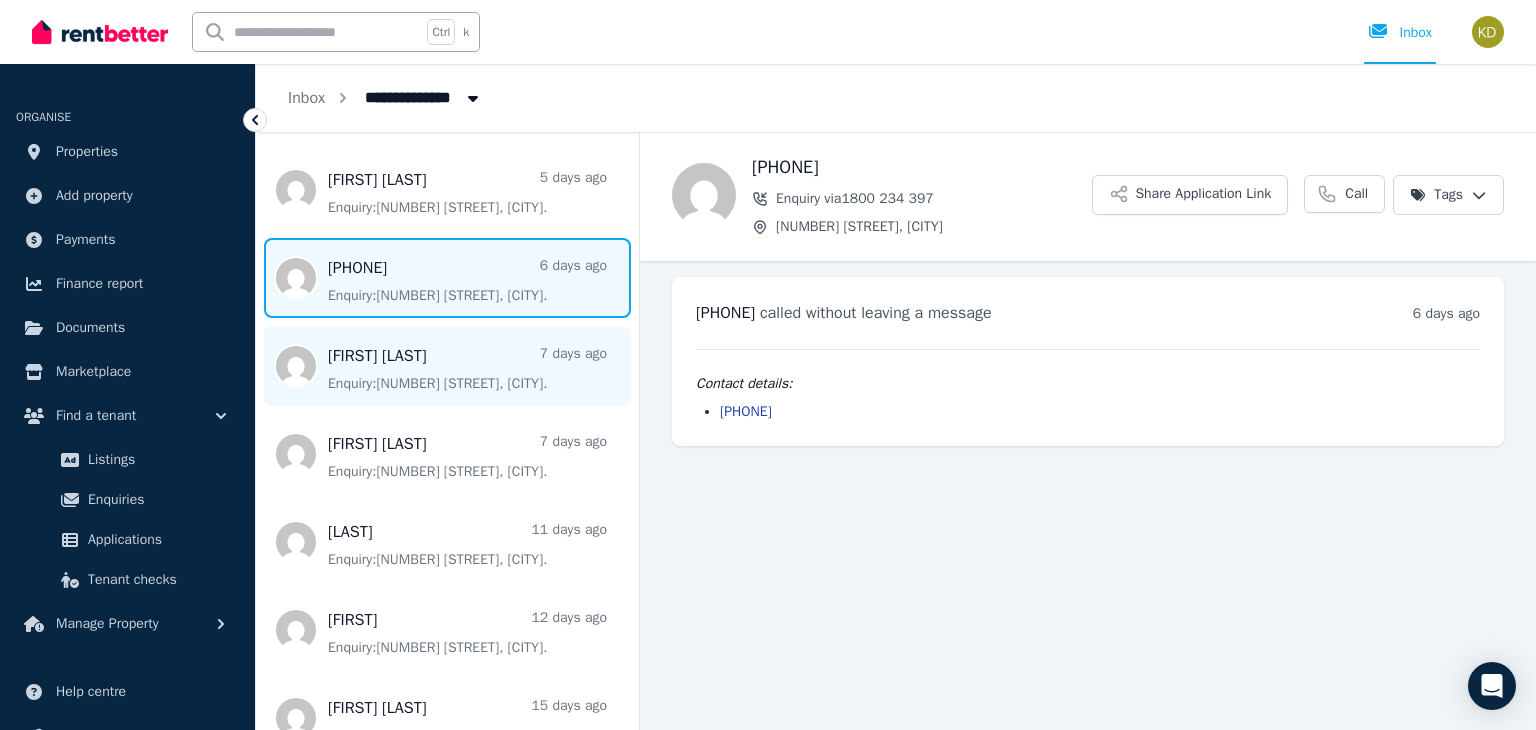 scroll, scrollTop: 300, scrollLeft: 0, axis: vertical 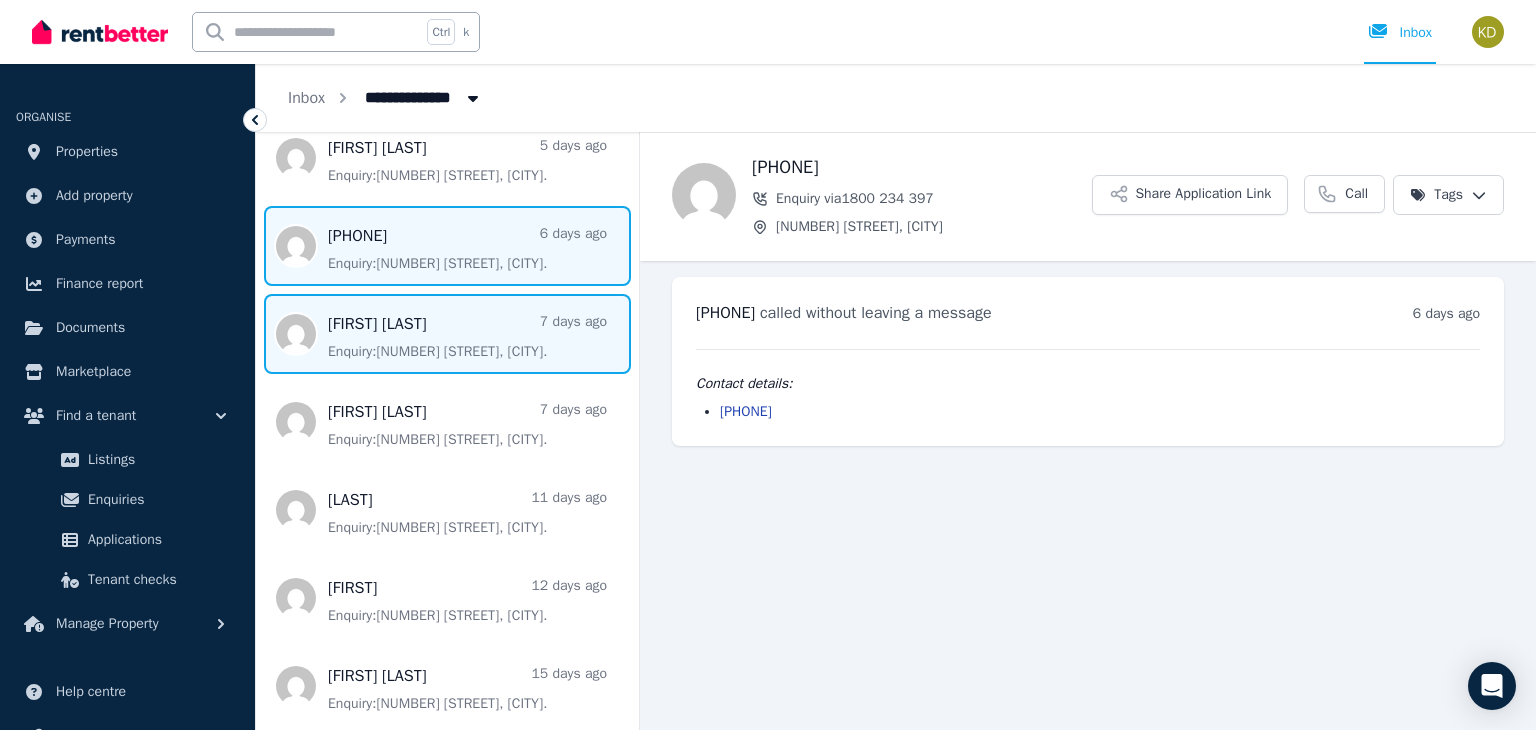 click at bounding box center (447, 334) 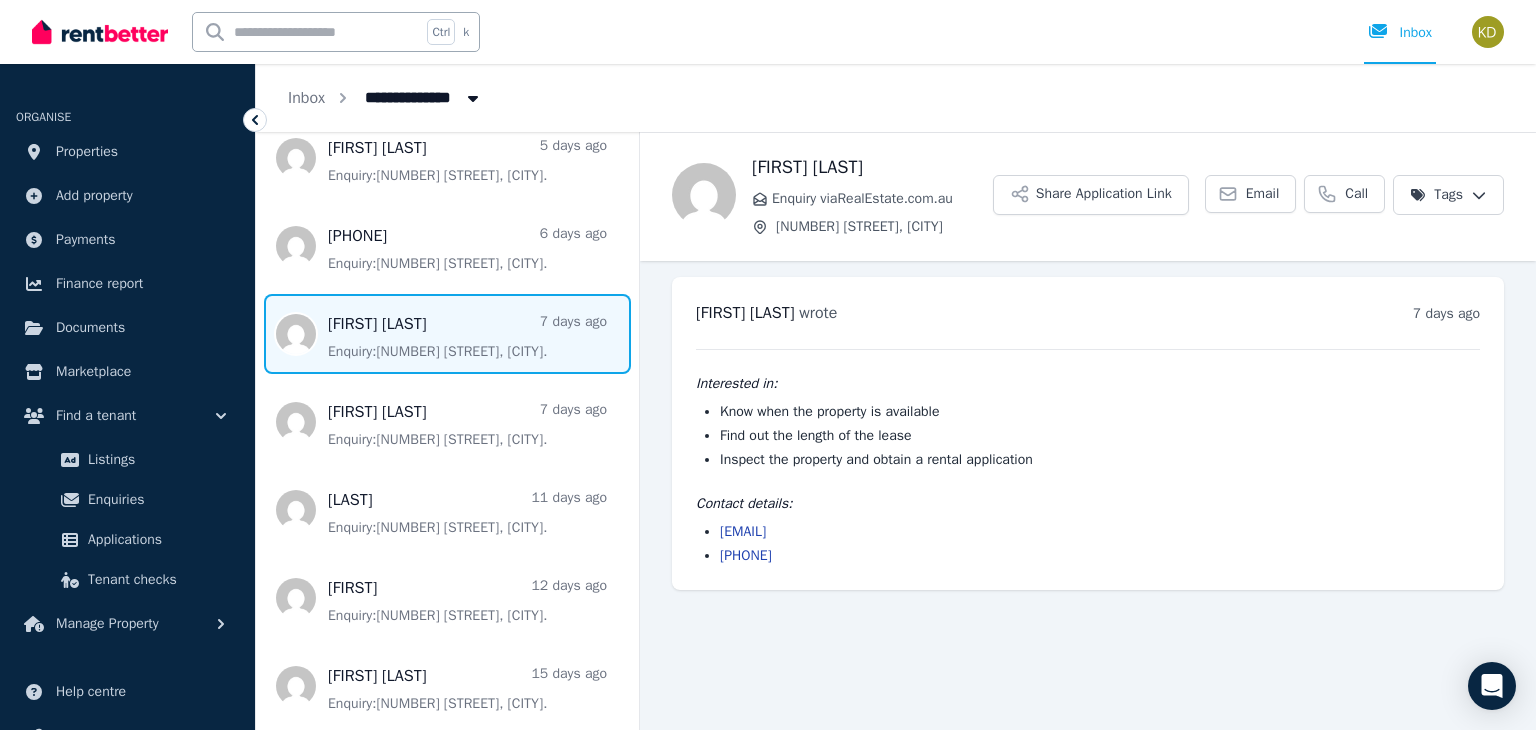 drag, startPoint x: 903, startPoint y: 529, endPoint x: 720, endPoint y: 535, distance: 183.09833 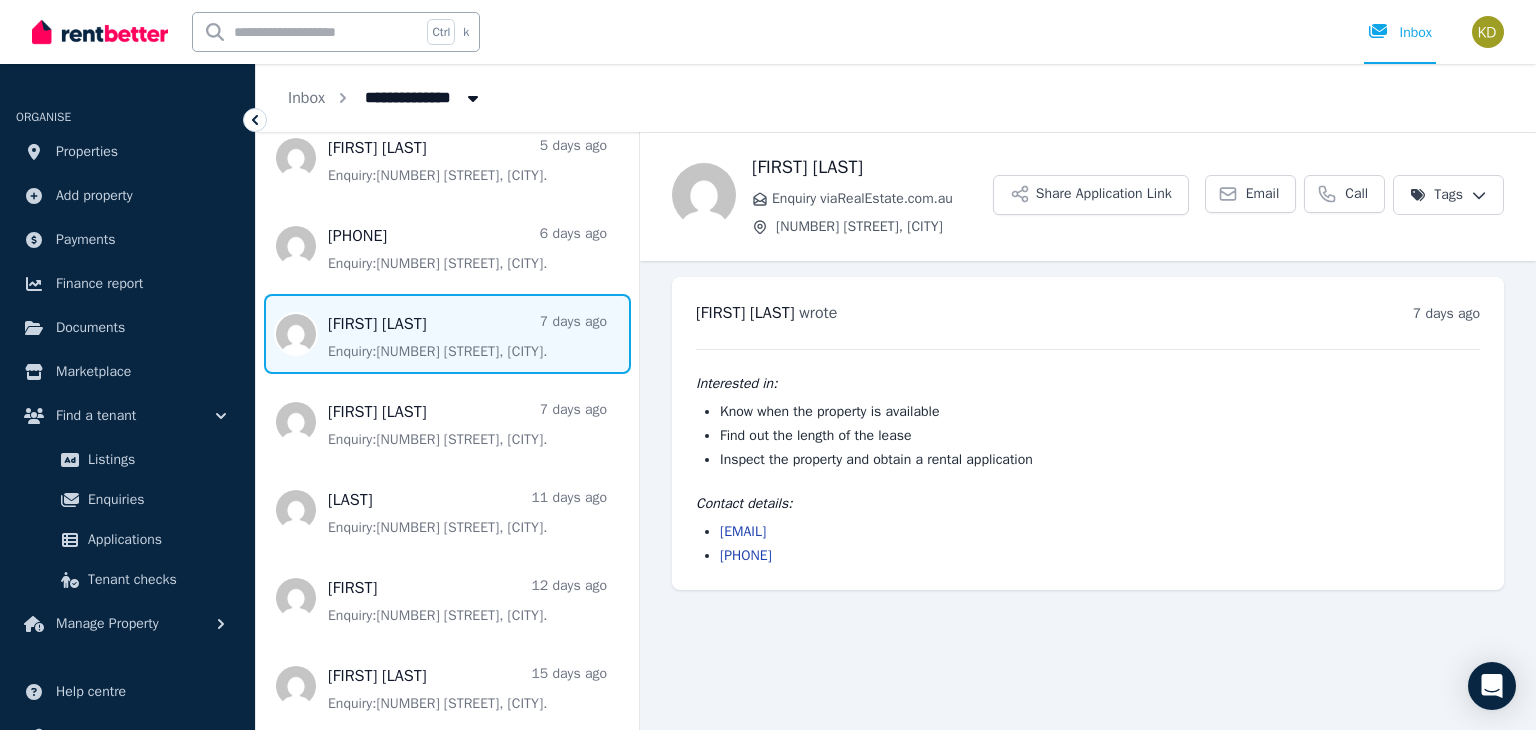 click on "[EMAIL]" at bounding box center [1100, 532] 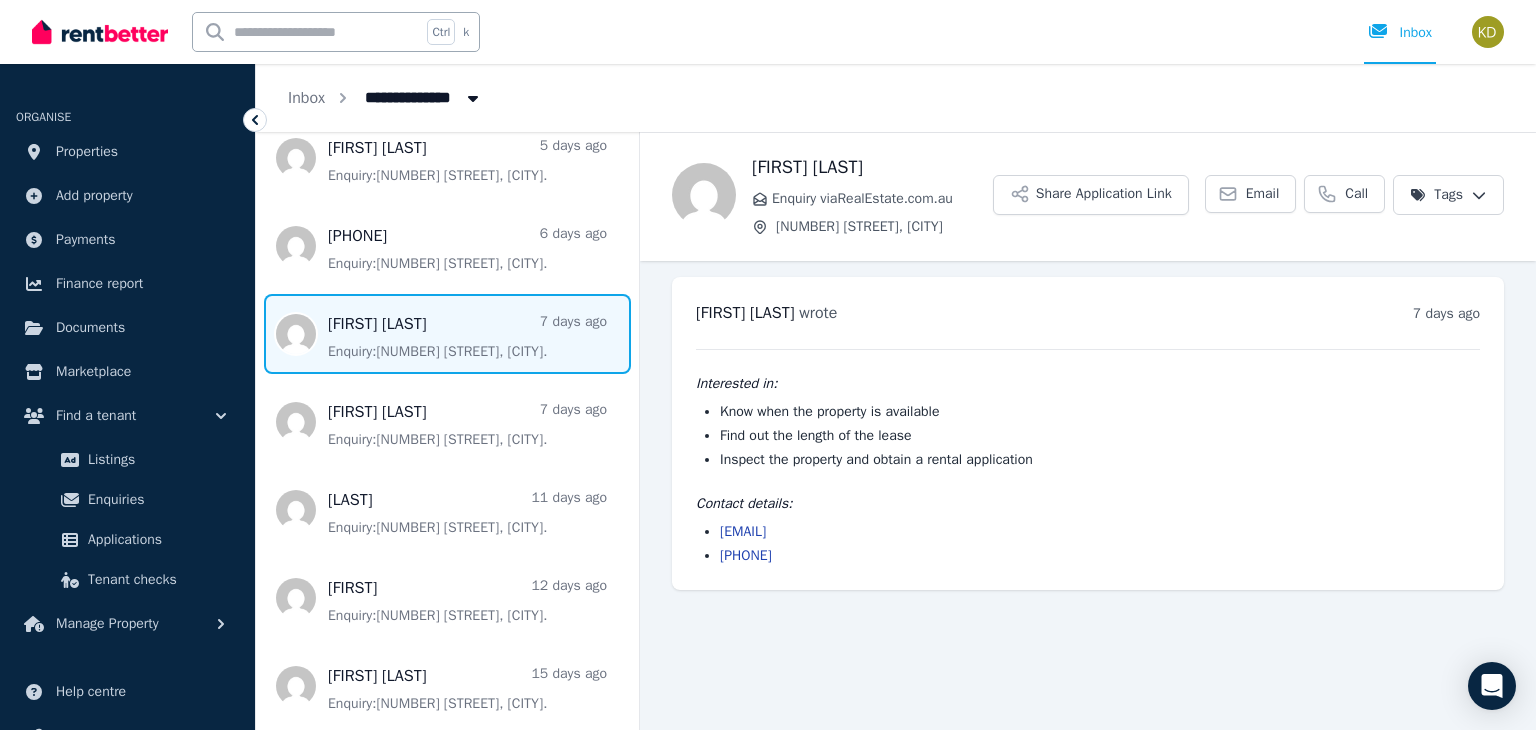 copy on "[EMAIL]" 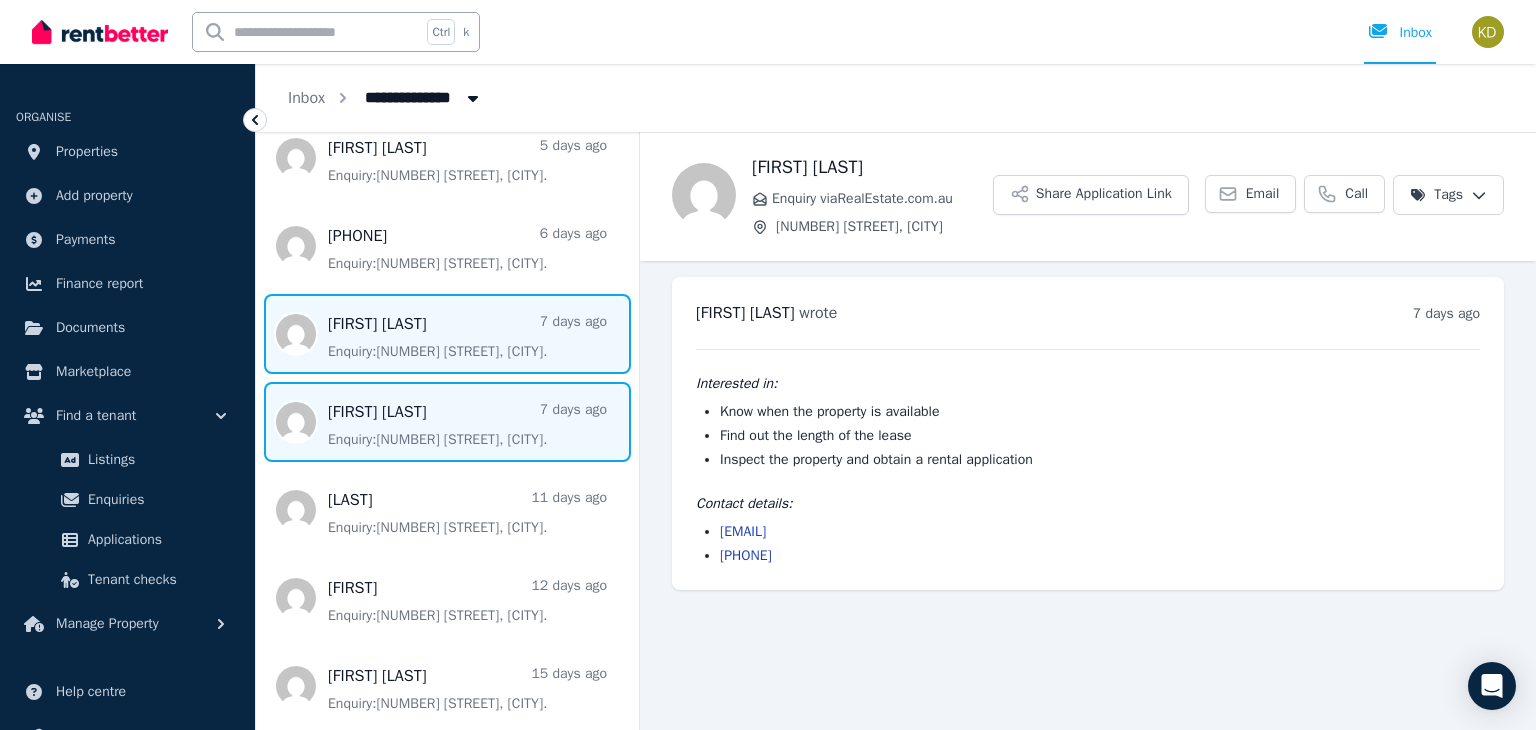 click at bounding box center [447, 422] 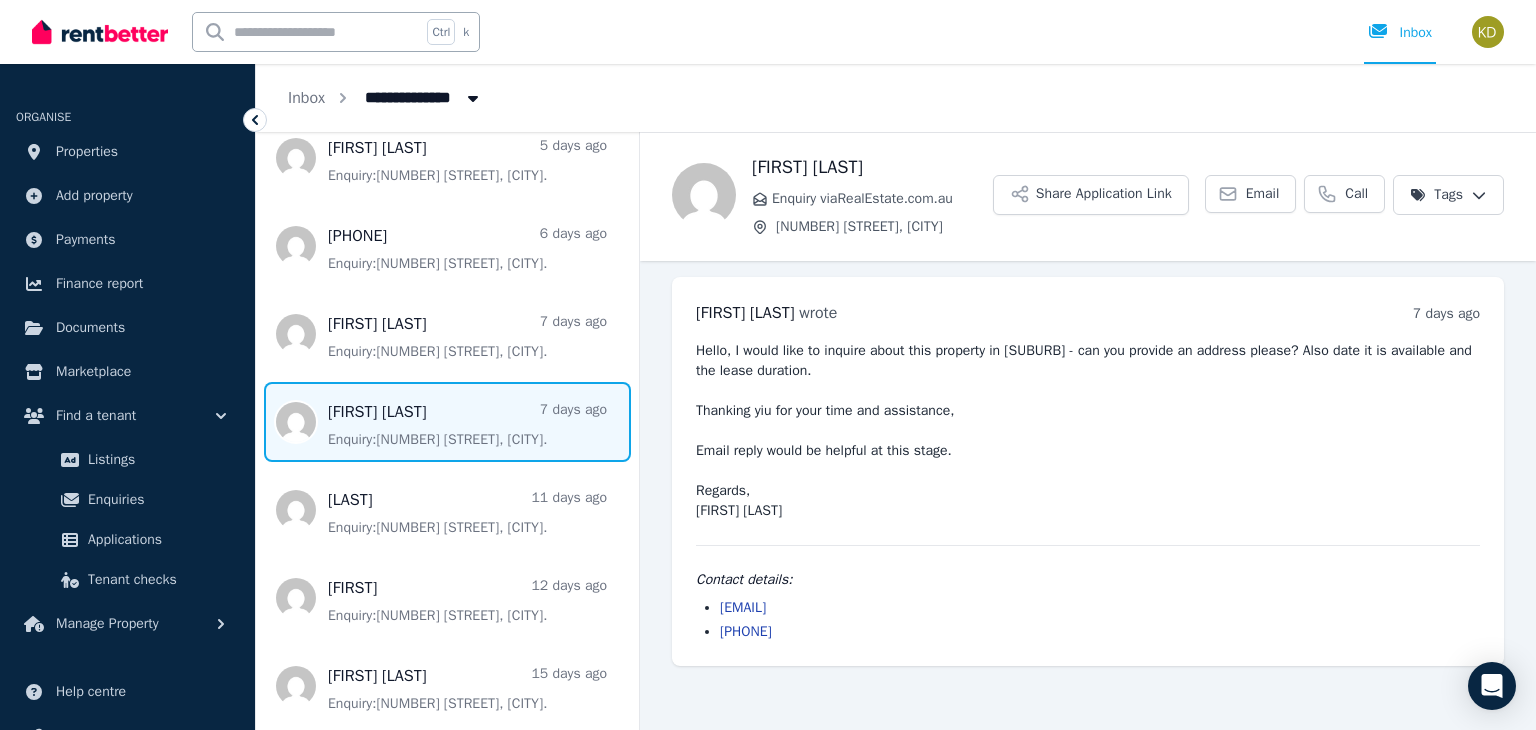 drag, startPoint x: 876, startPoint y: 608, endPoint x: 717, endPoint y: 616, distance: 159.20113 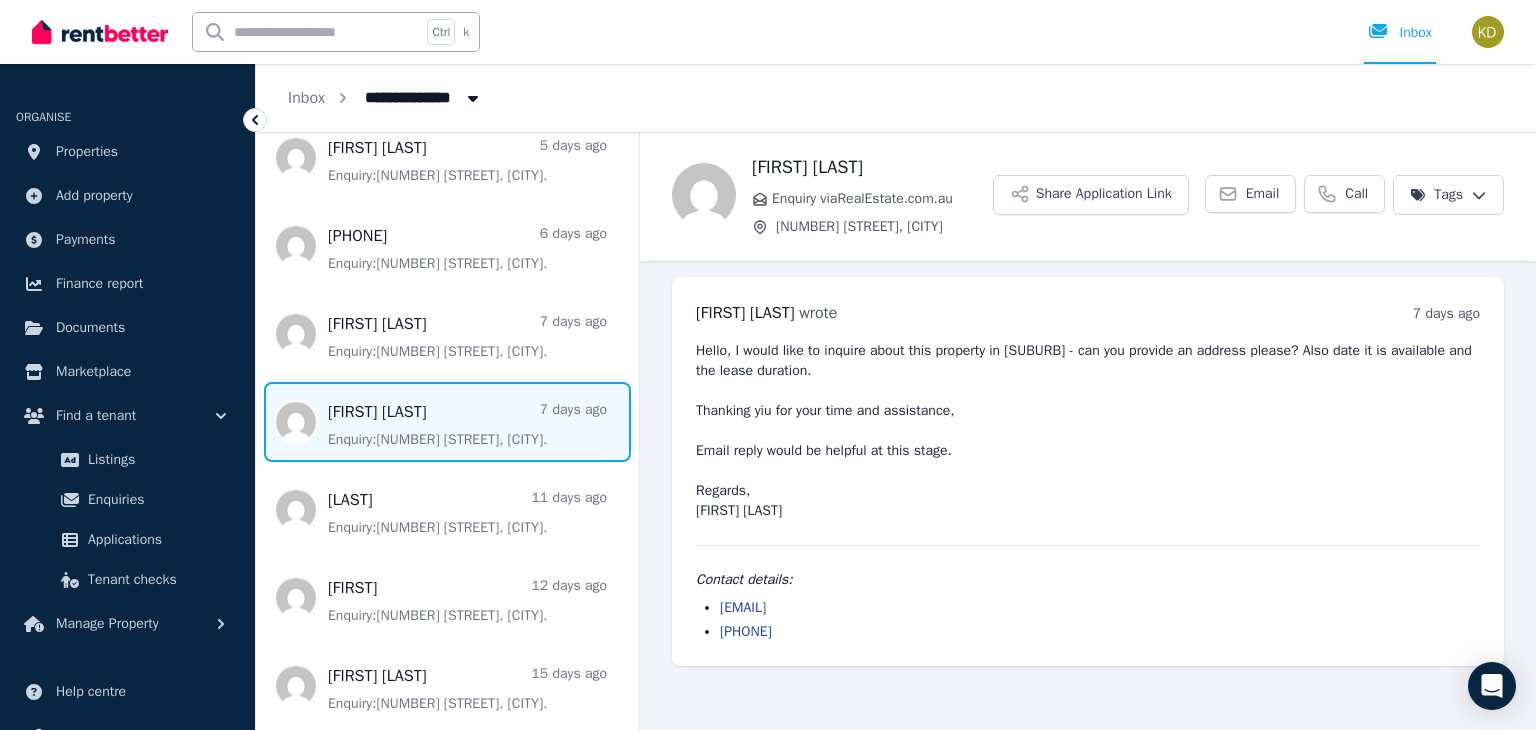 click on "[EMAIL] [PHONE]" at bounding box center [1088, 620] 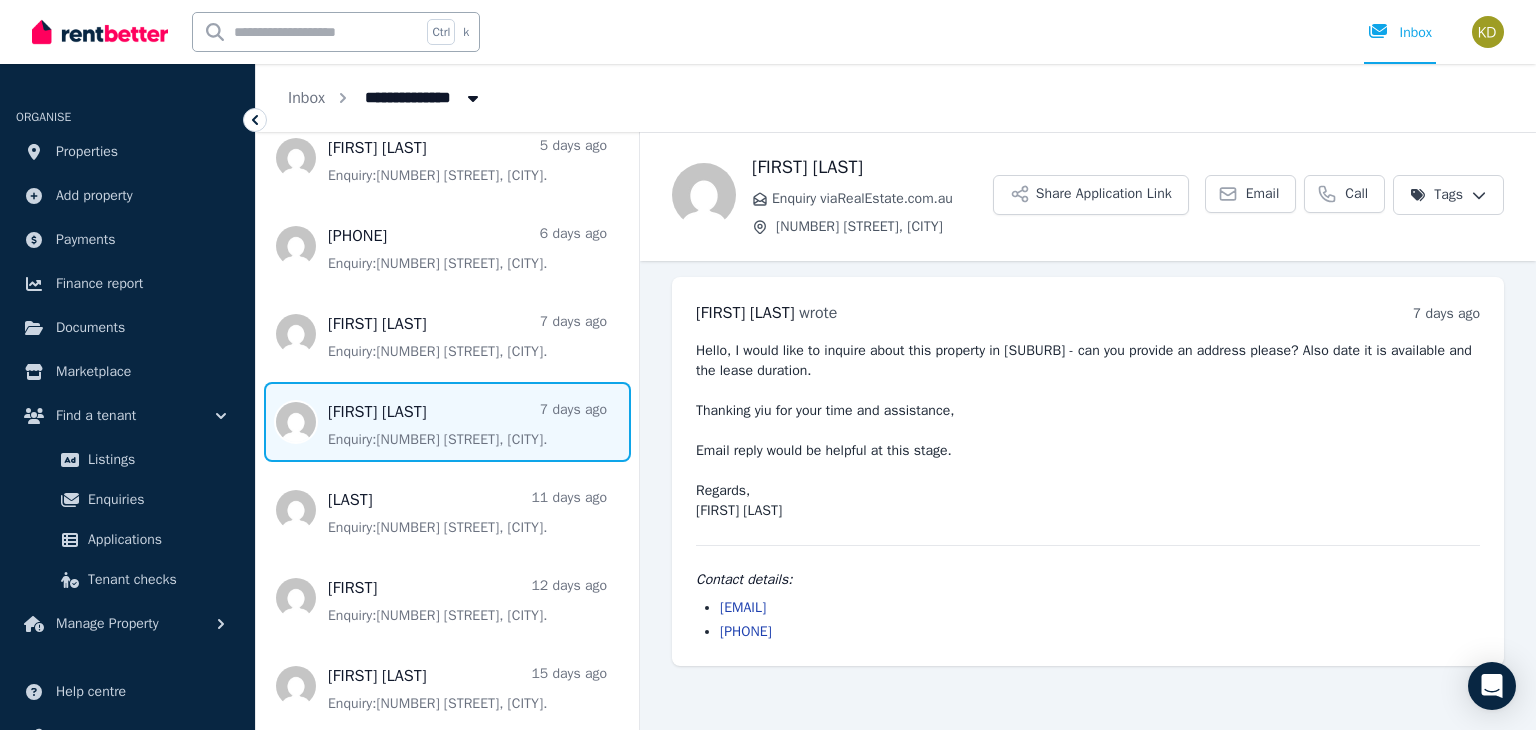 copy on "[EMAIL]" 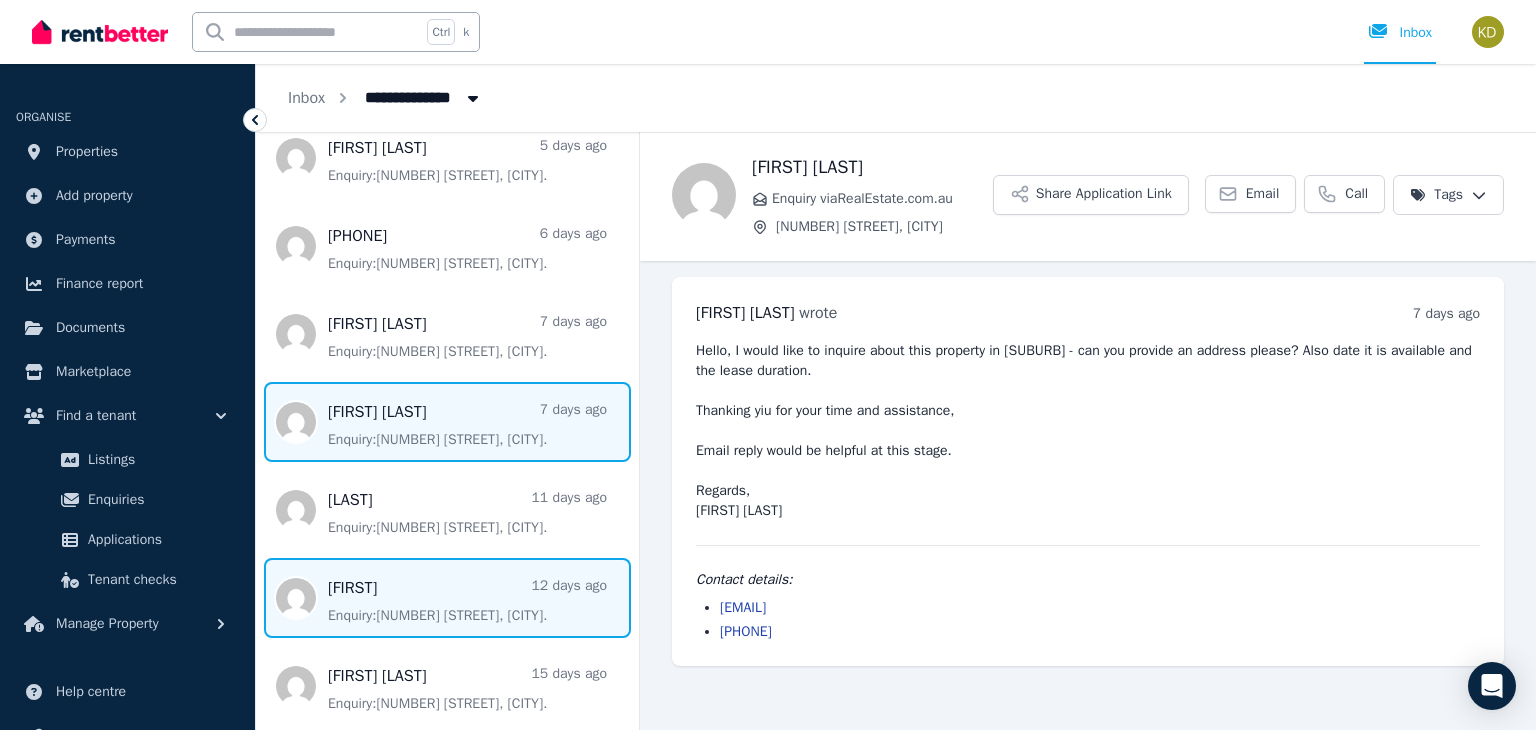 click at bounding box center [447, 598] 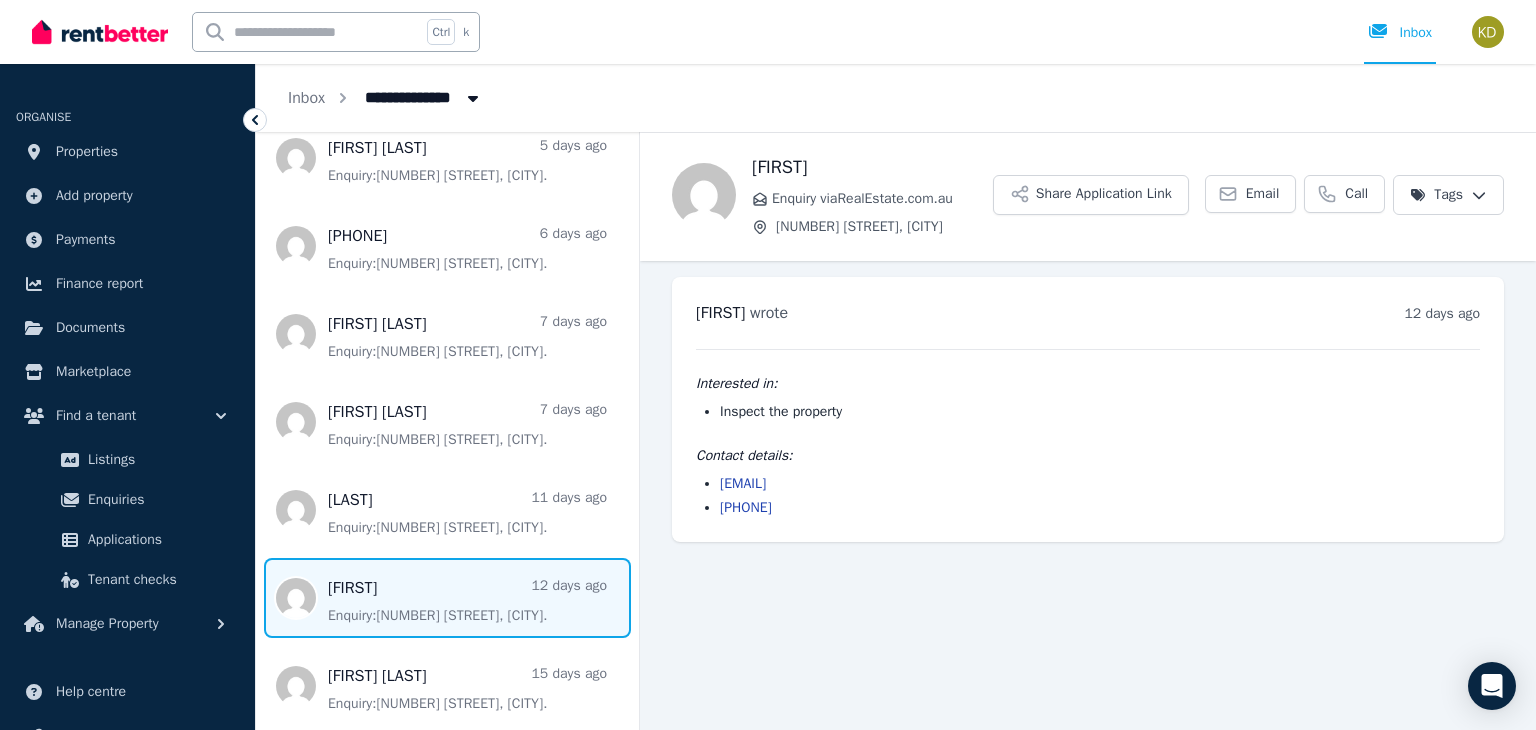 drag, startPoint x: 891, startPoint y: 482, endPoint x: 716, endPoint y: 486, distance: 175.04572 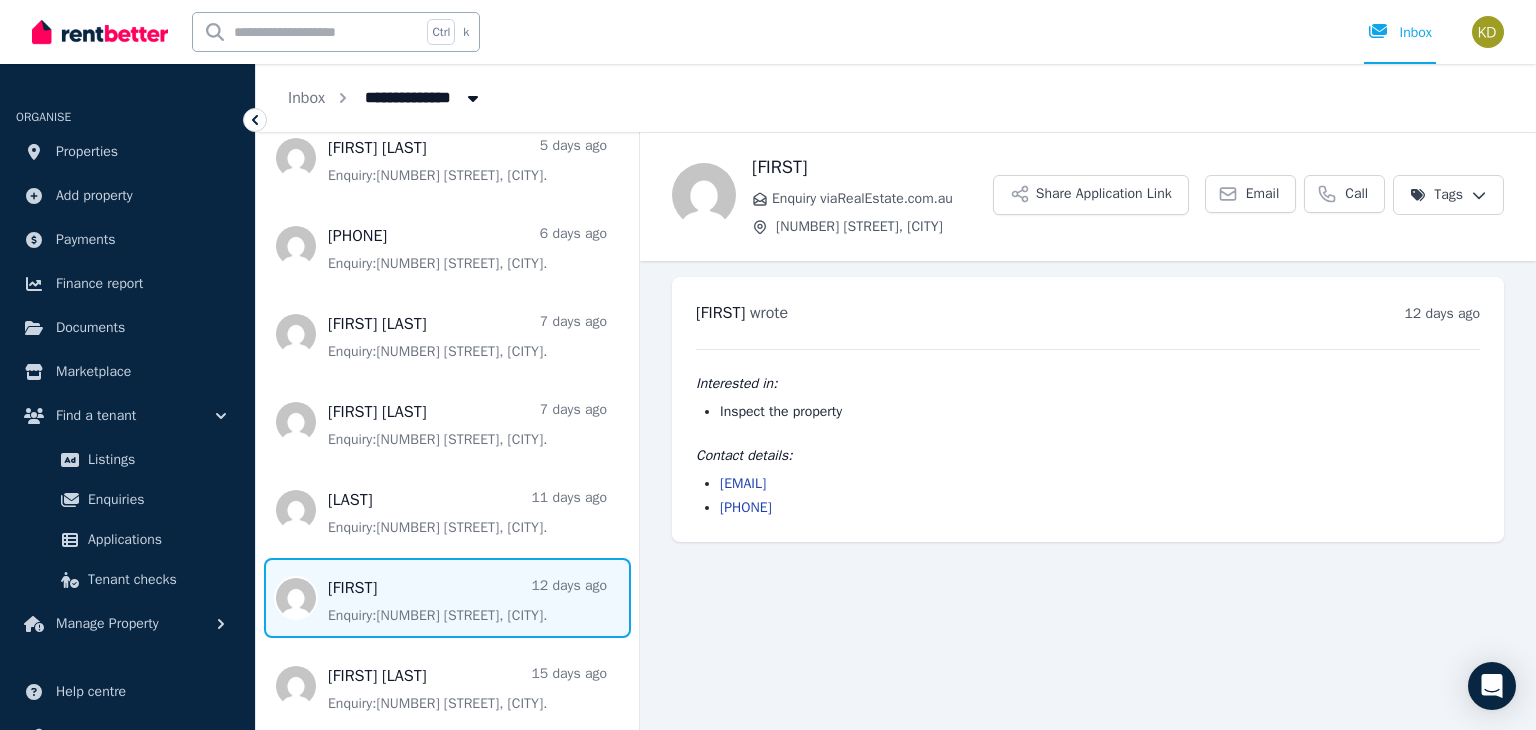 click on "[EMAIL] [PHONE]" at bounding box center (1088, 496) 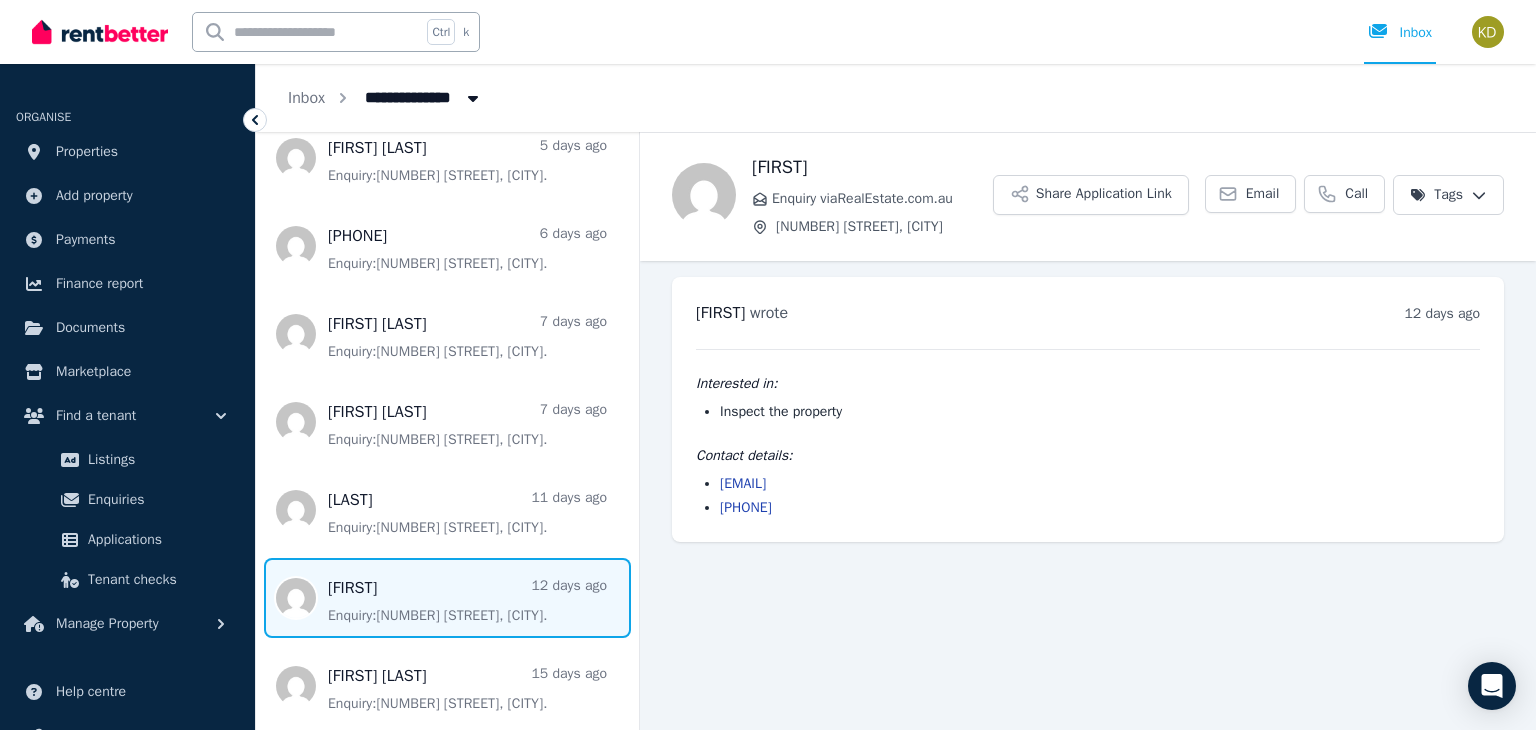copy on "[EMAIL]" 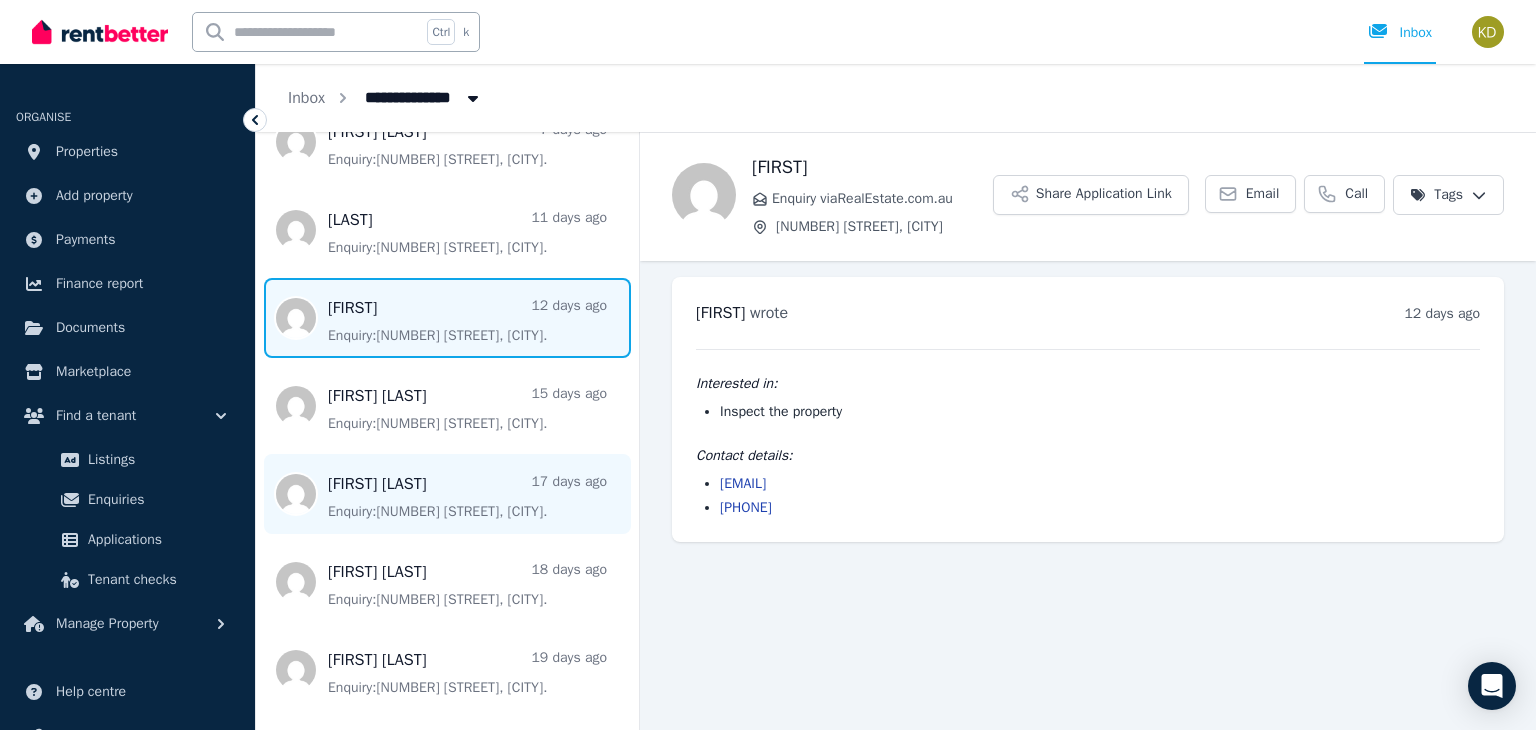 scroll, scrollTop: 600, scrollLeft: 0, axis: vertical 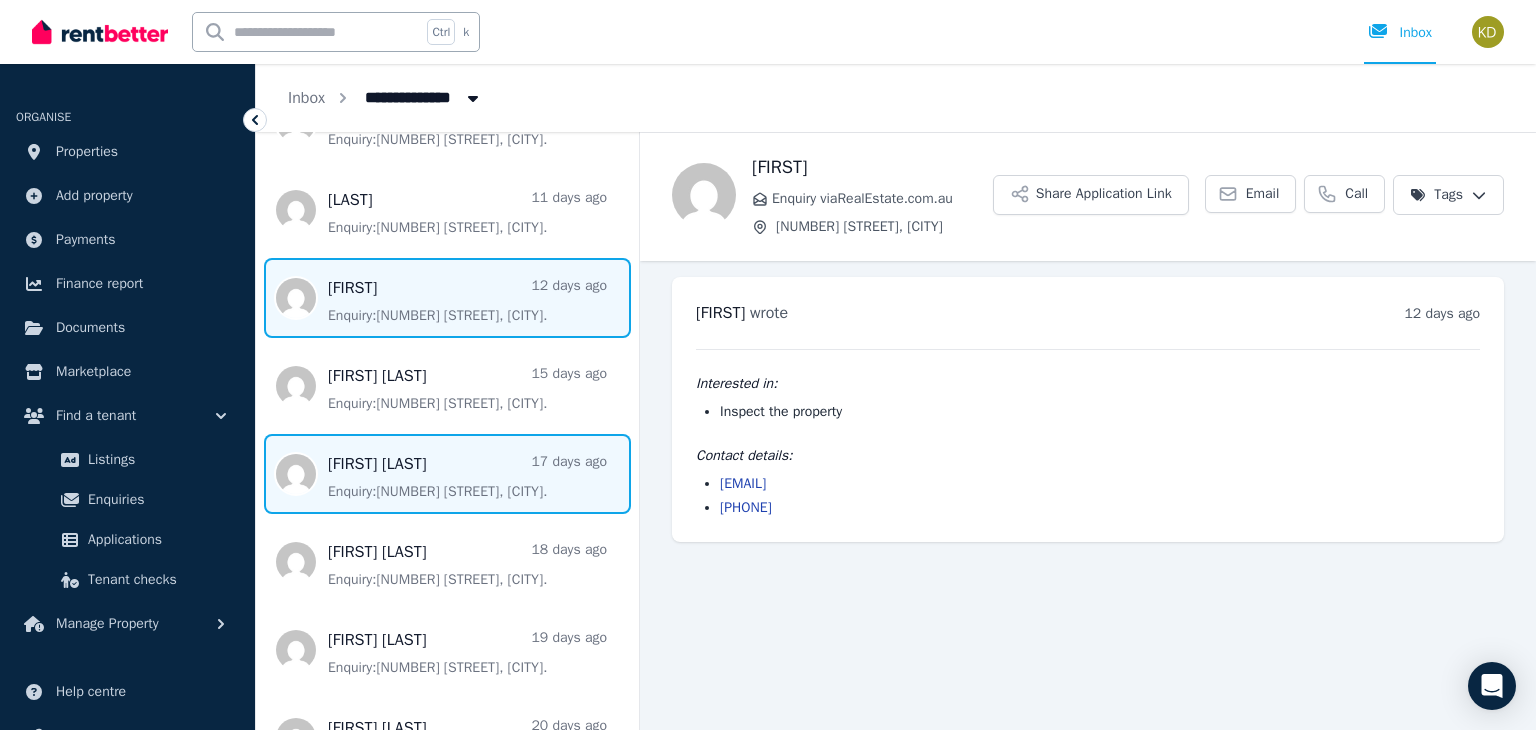 click at bounding box center [447, 474] 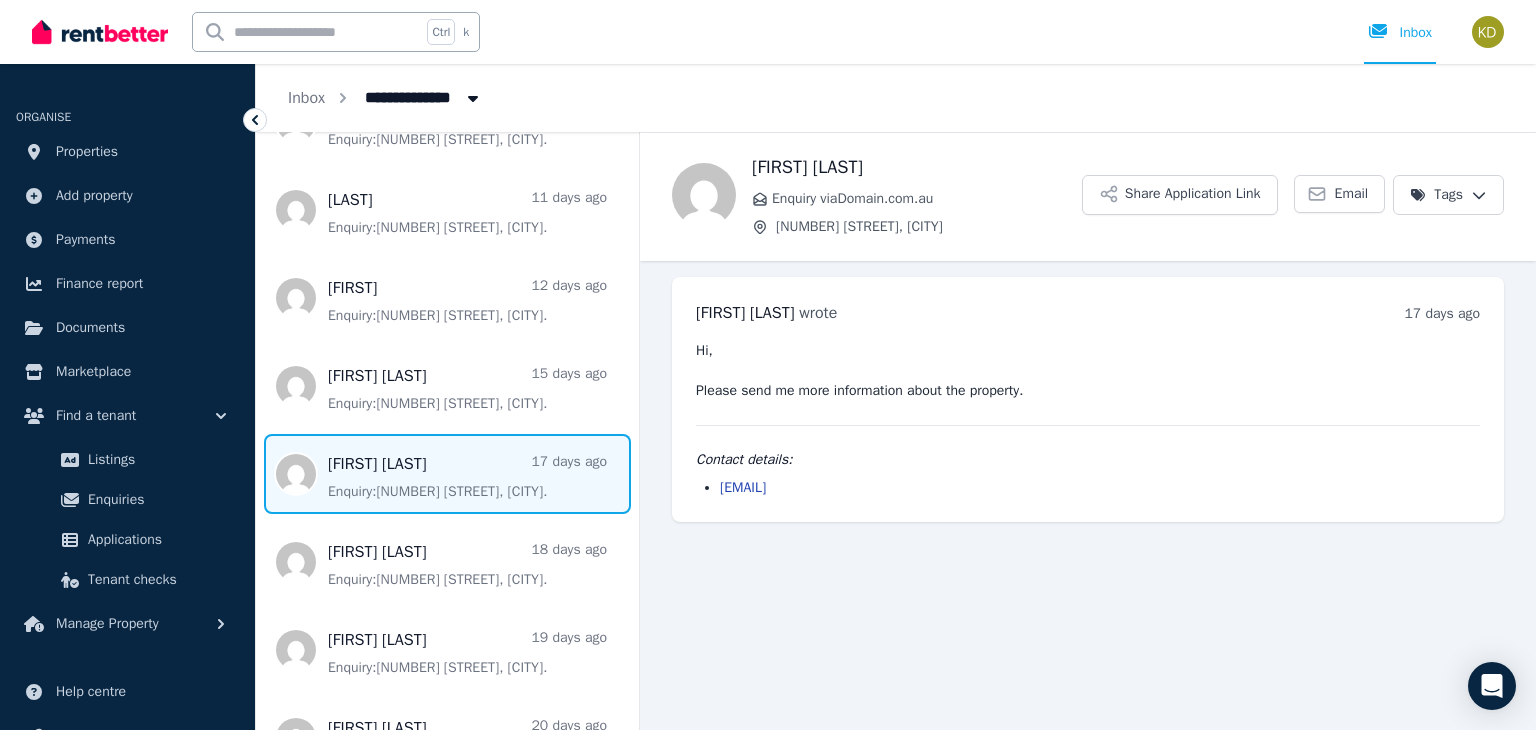 drag, startPoint x: 941, startPoint y: 490, endPoint x: 716, endPoint y: 497, distance: 225.10886 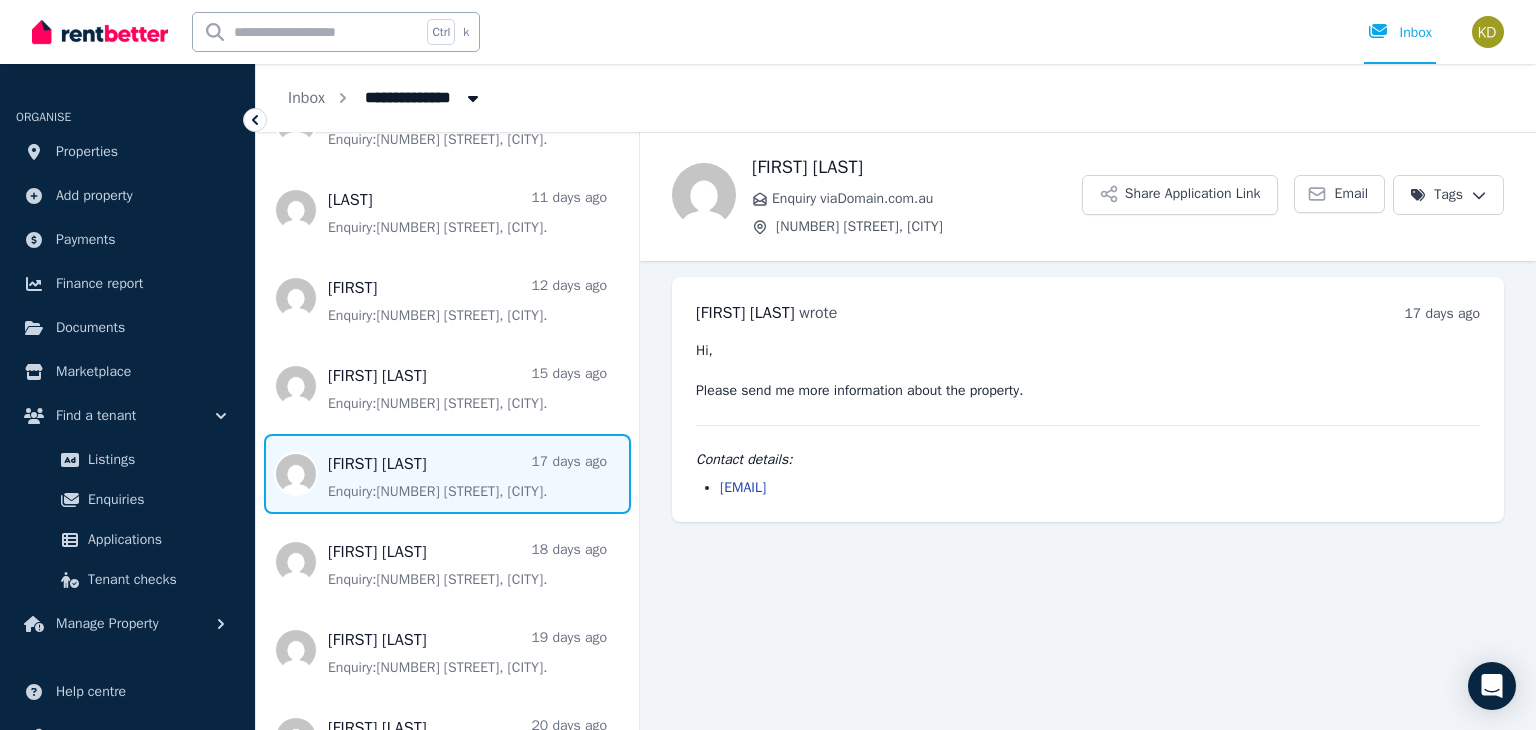 click on "[EMAIL]" at bounding box center (1088, 488) 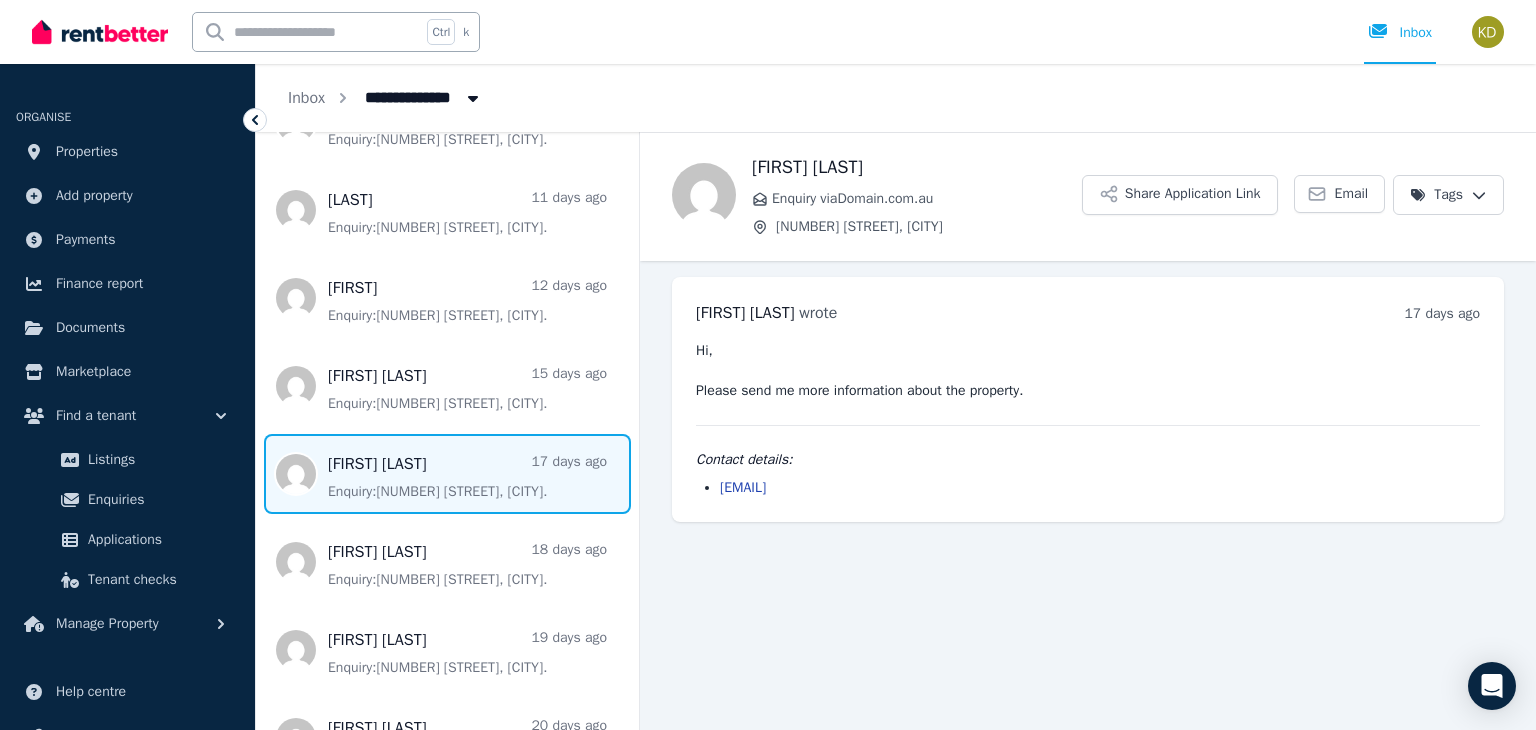 copy on "[EMAIL]" 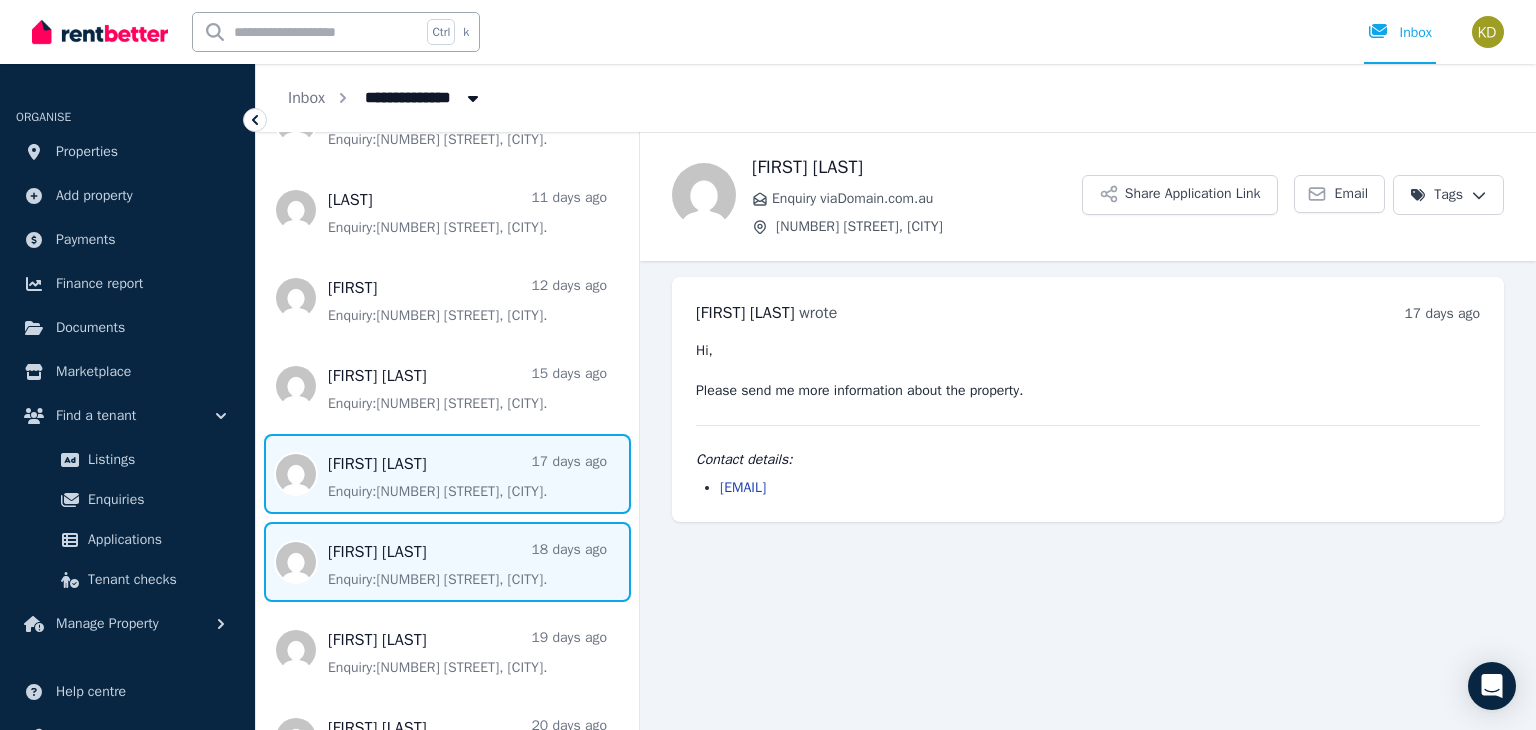 click at bounding box center (447, 562) 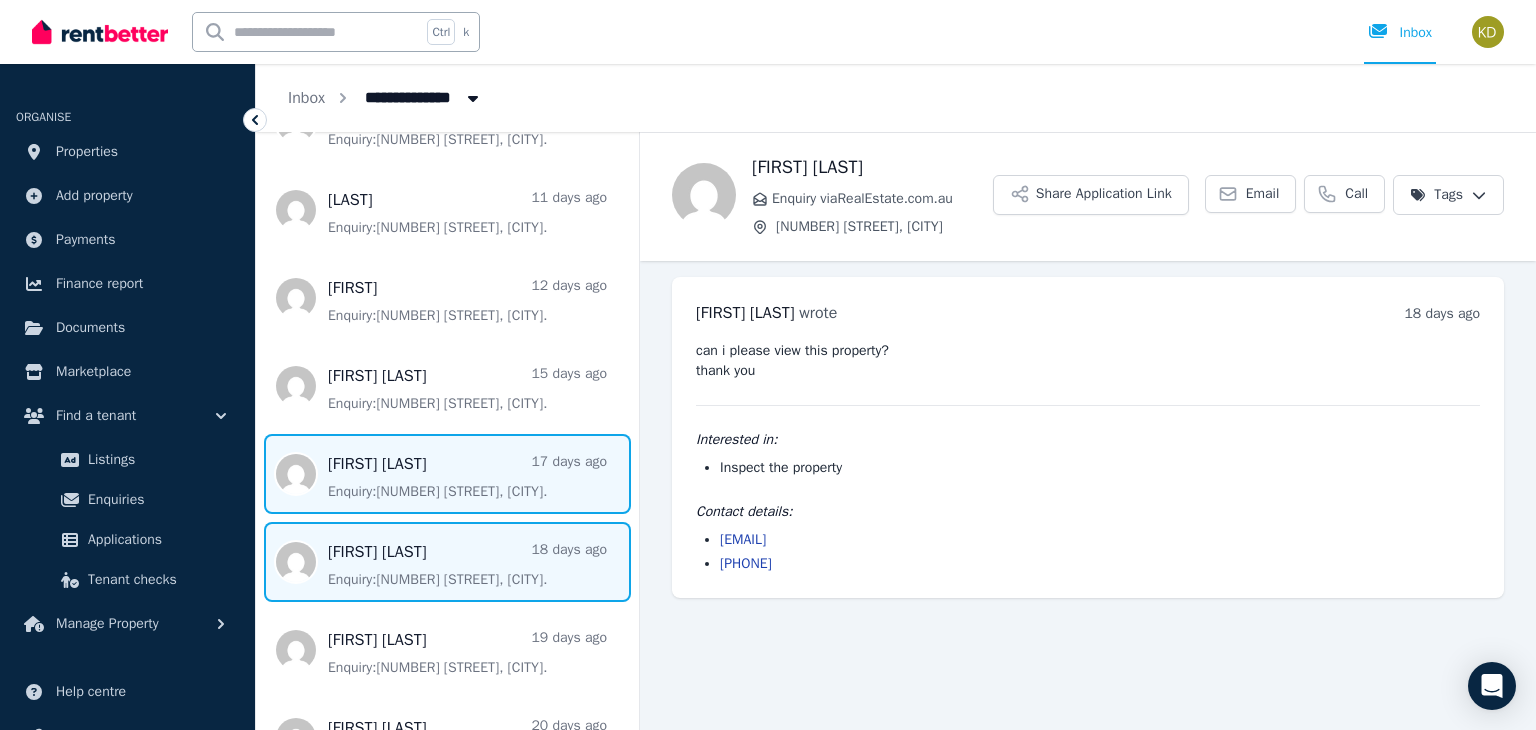 click at bounding box center (447, 474) 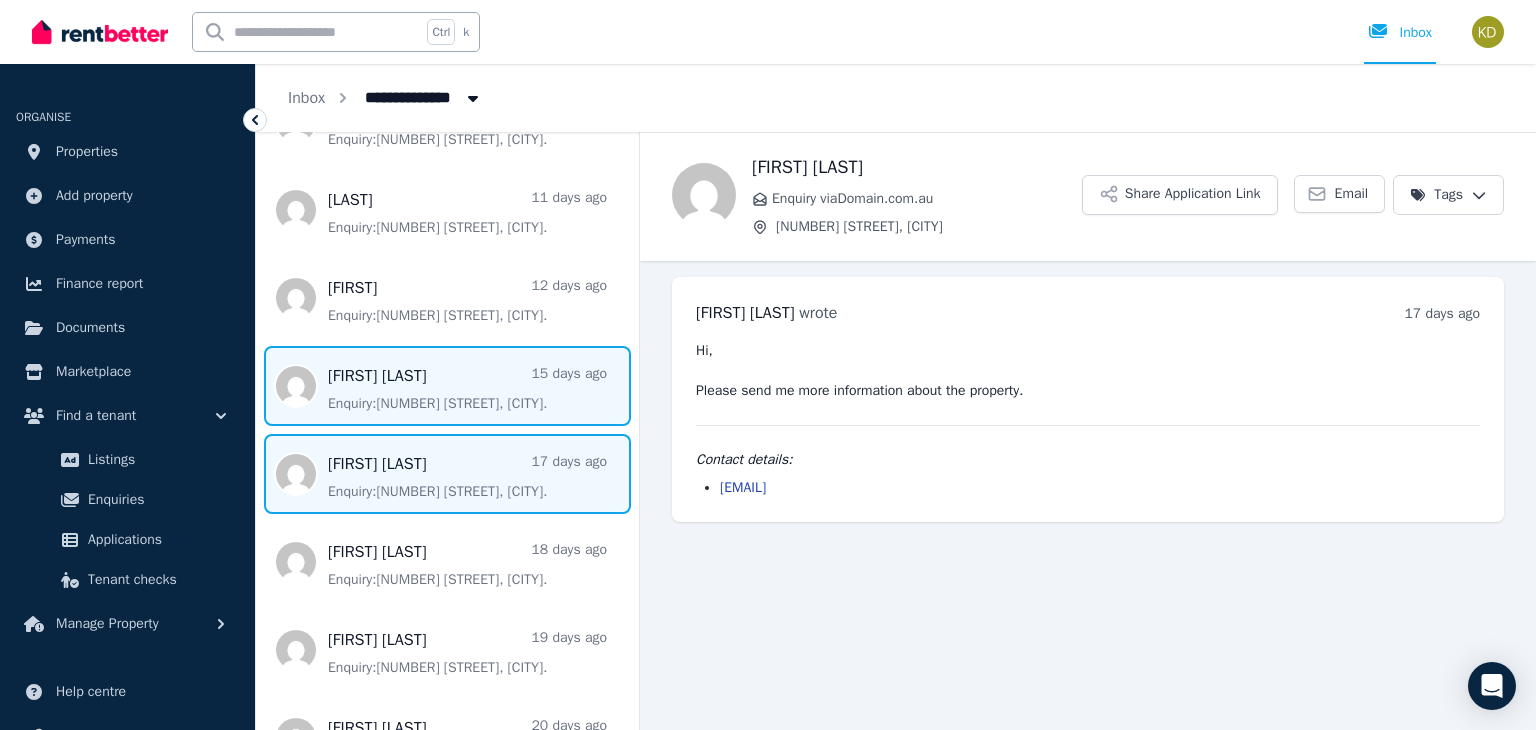 click at bounding box center [447, 386] 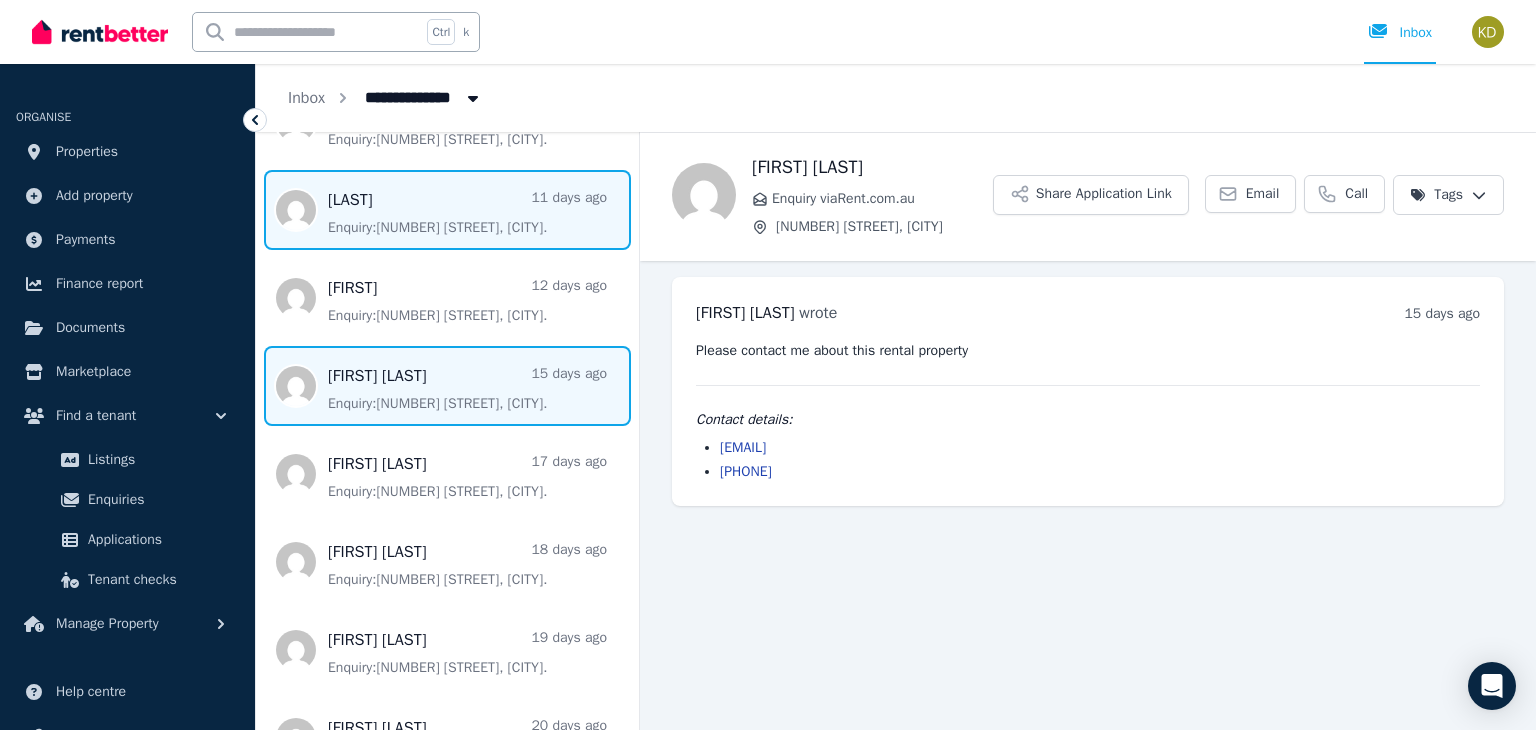 click at bounding box center [447, 210] 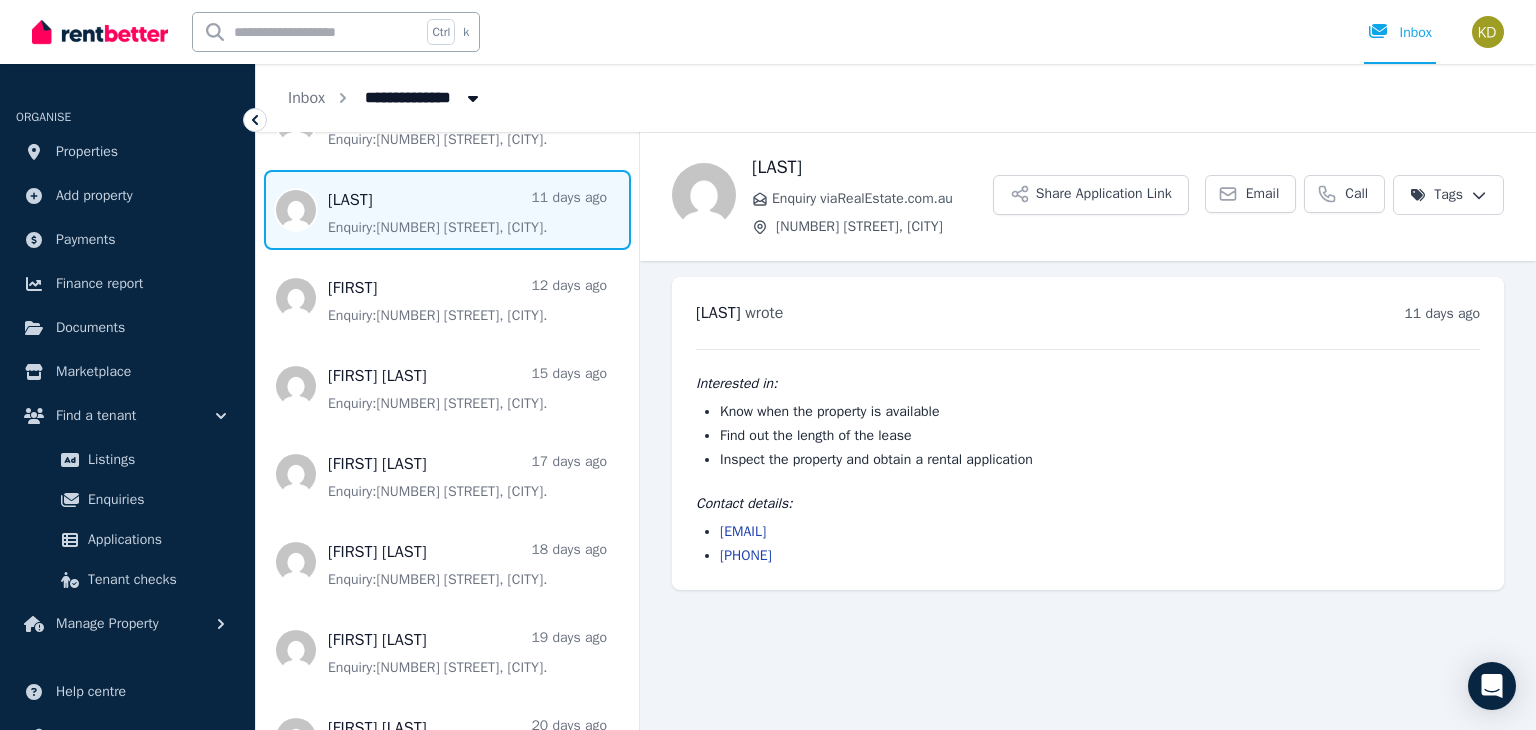scroll, scrollTop: 400, scrollLeft: 0, axis: vertical 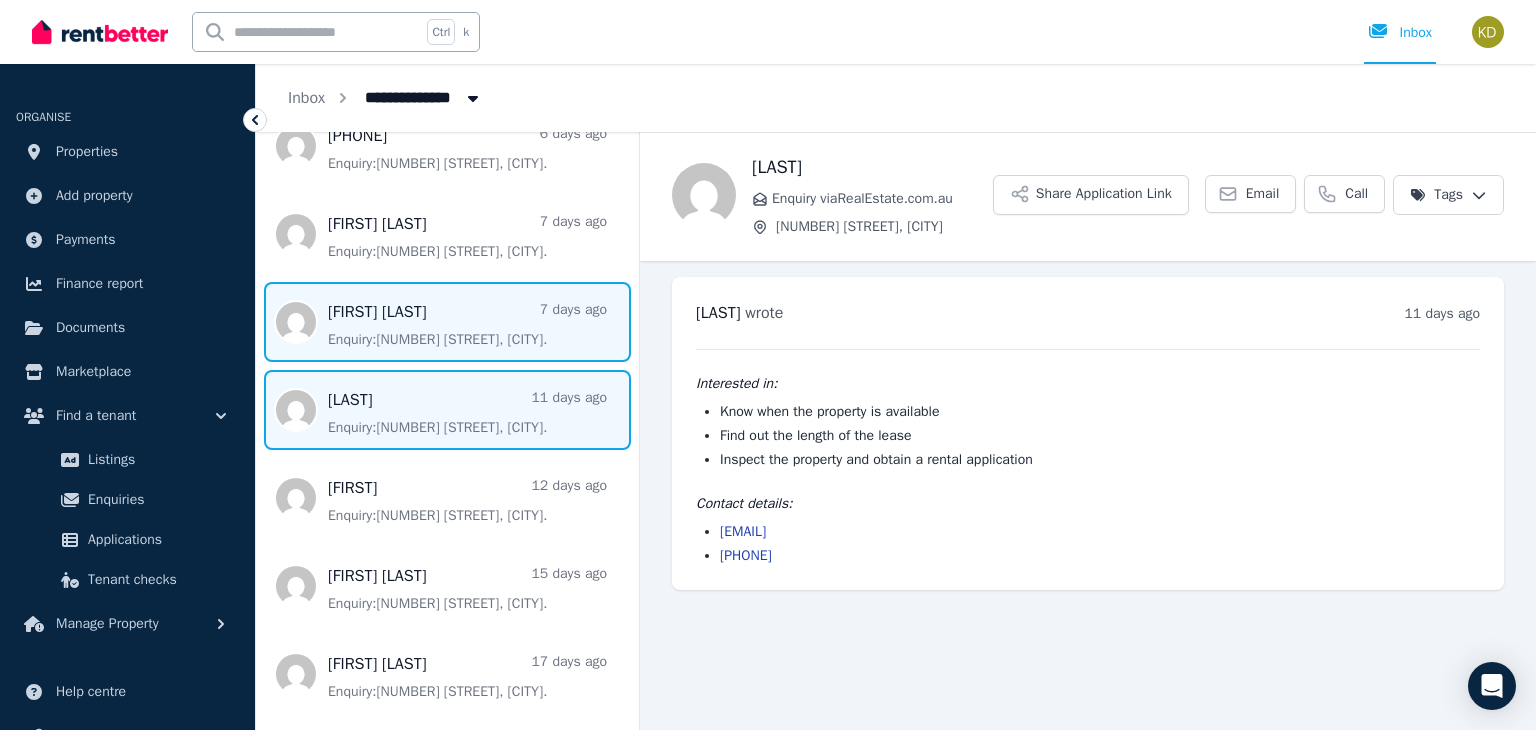 click at bounding box center [447, 322] 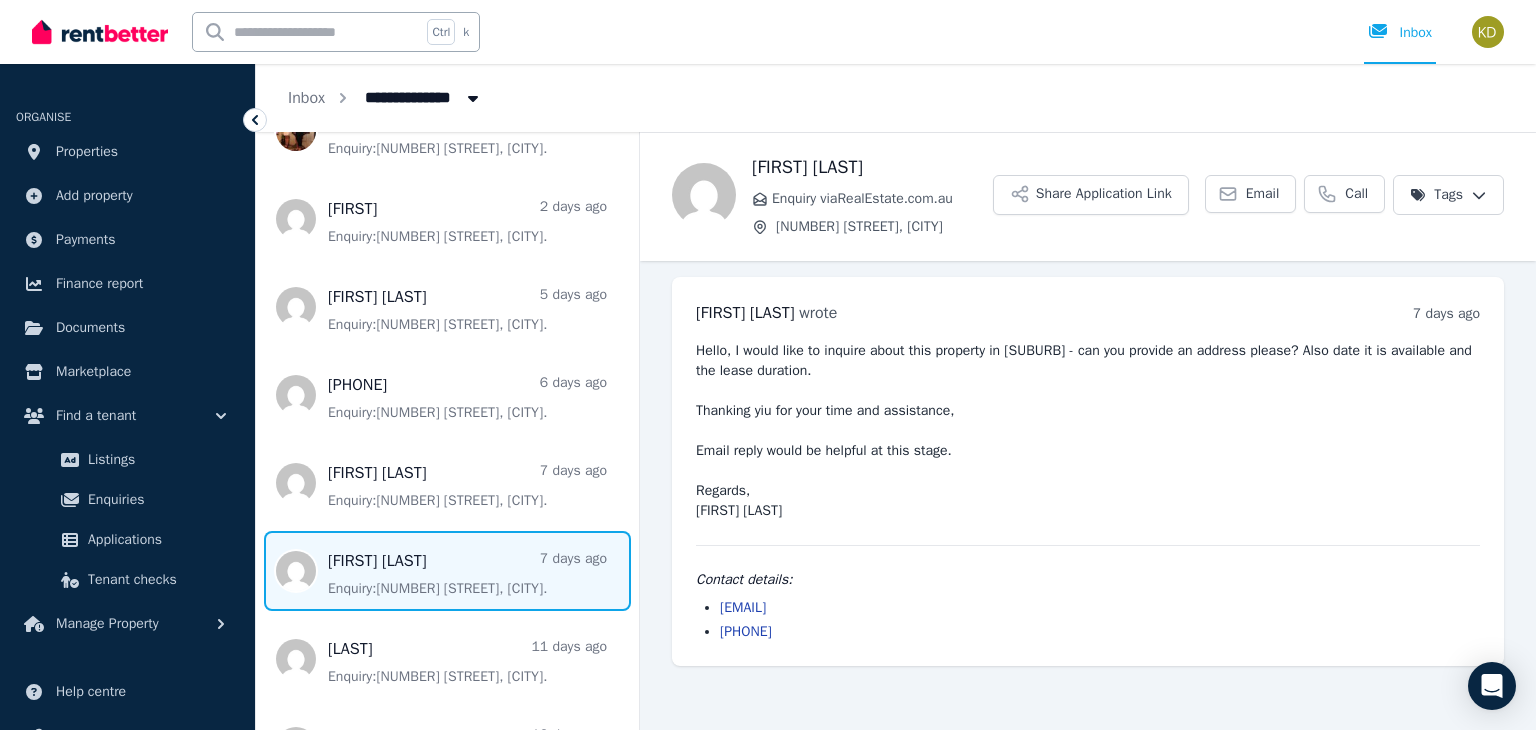 scroll, scrollTop: 0, scrollLeft: 0, axis: both 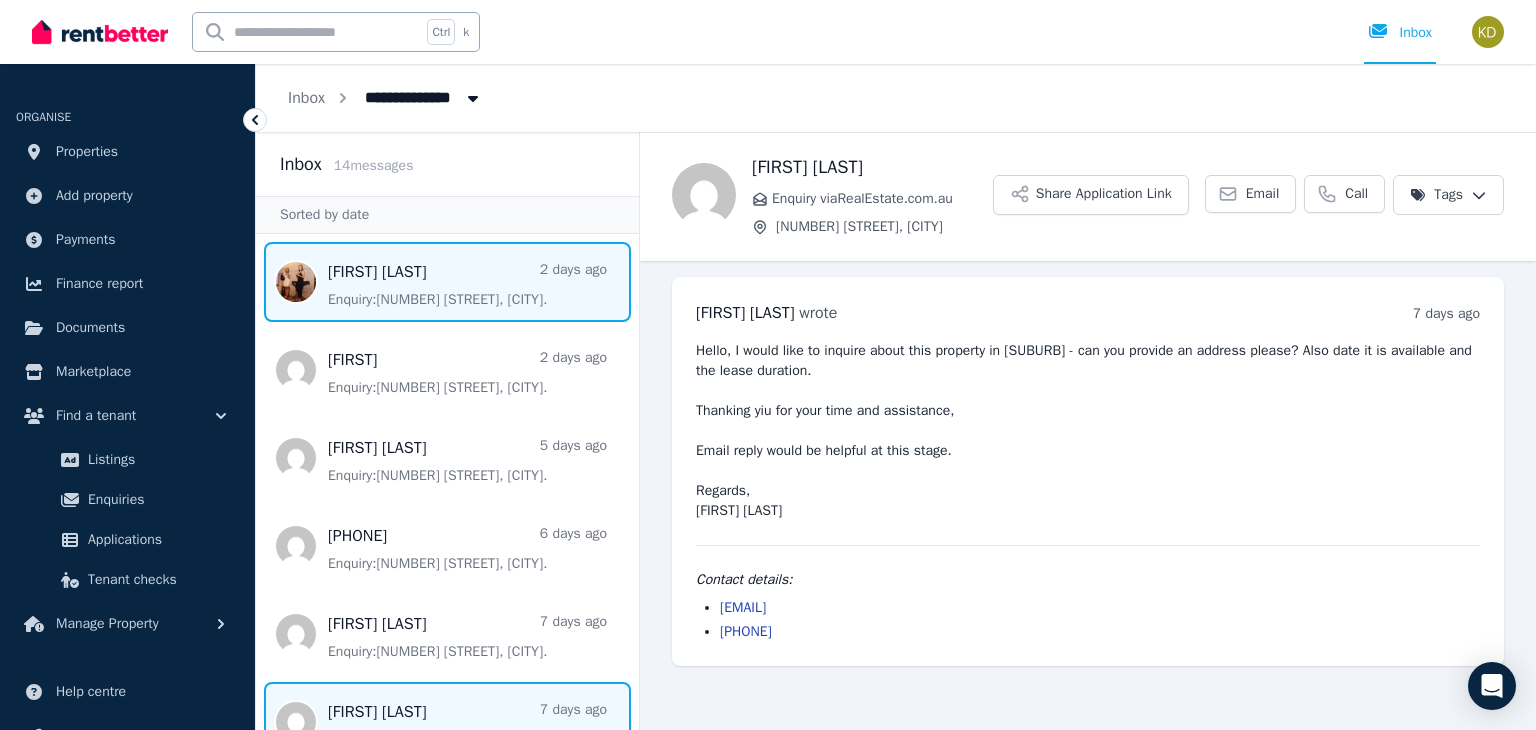 click at bounding box center (447, 282) 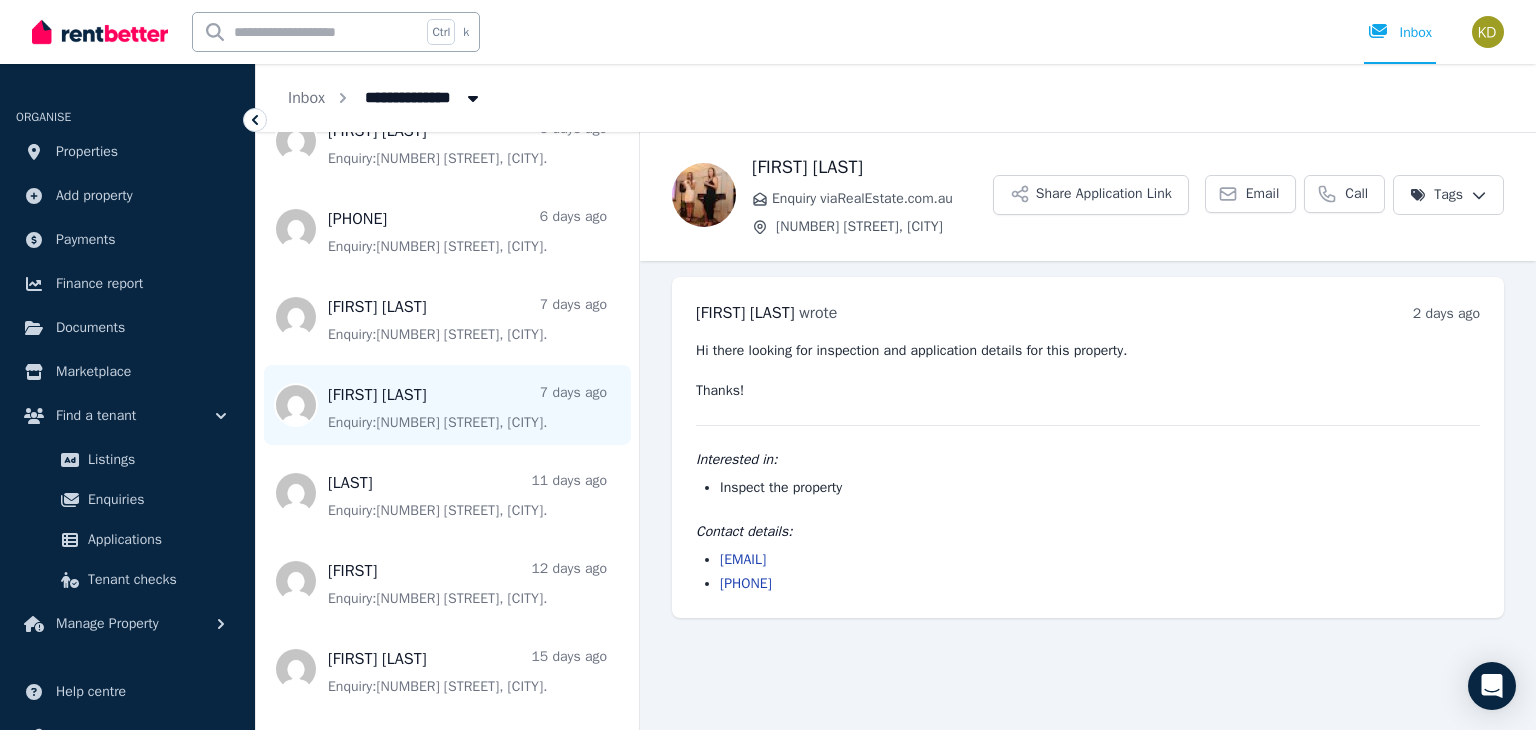 scroll, scrollTop: 400, scrollLeft: 0, axis: vertical 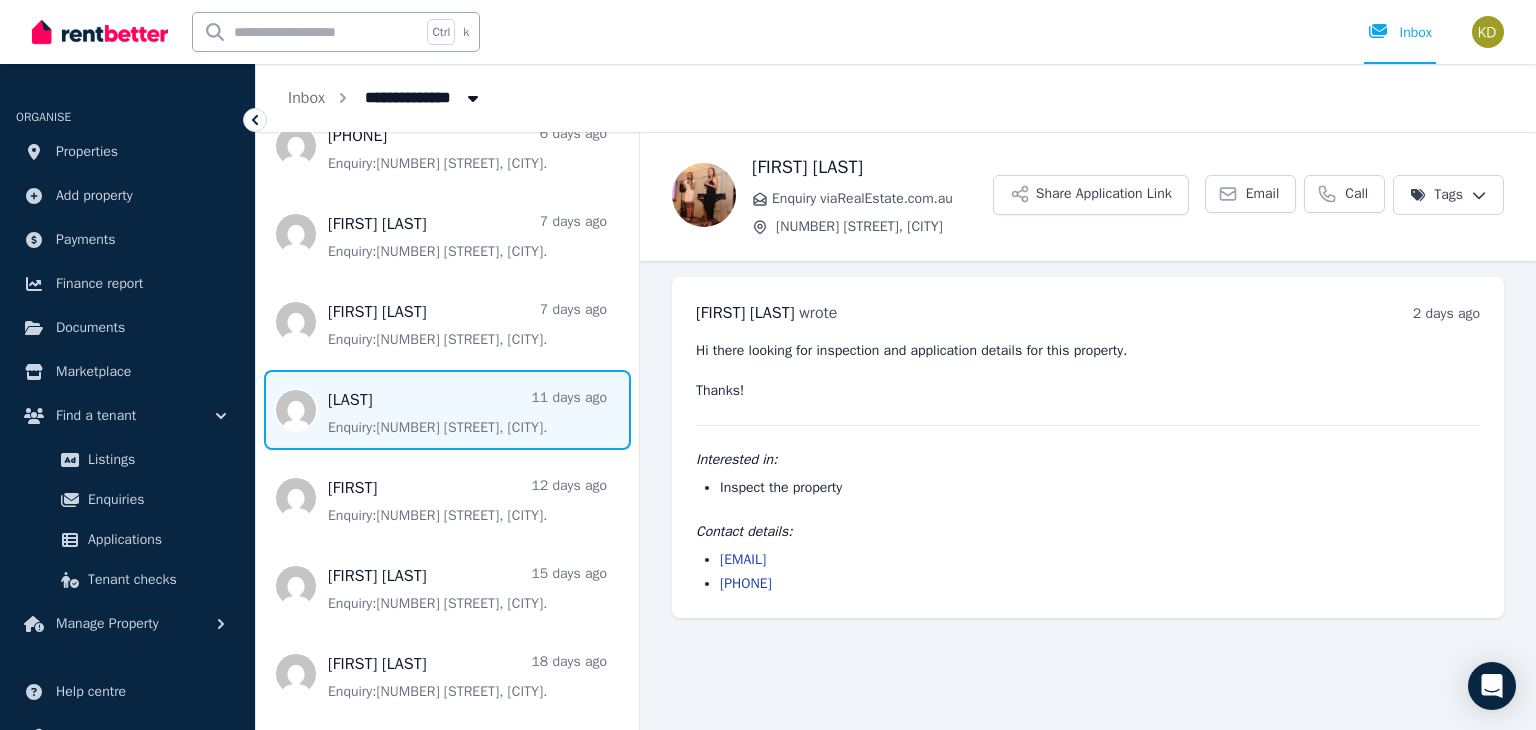 click at bounding box center [447, 410] 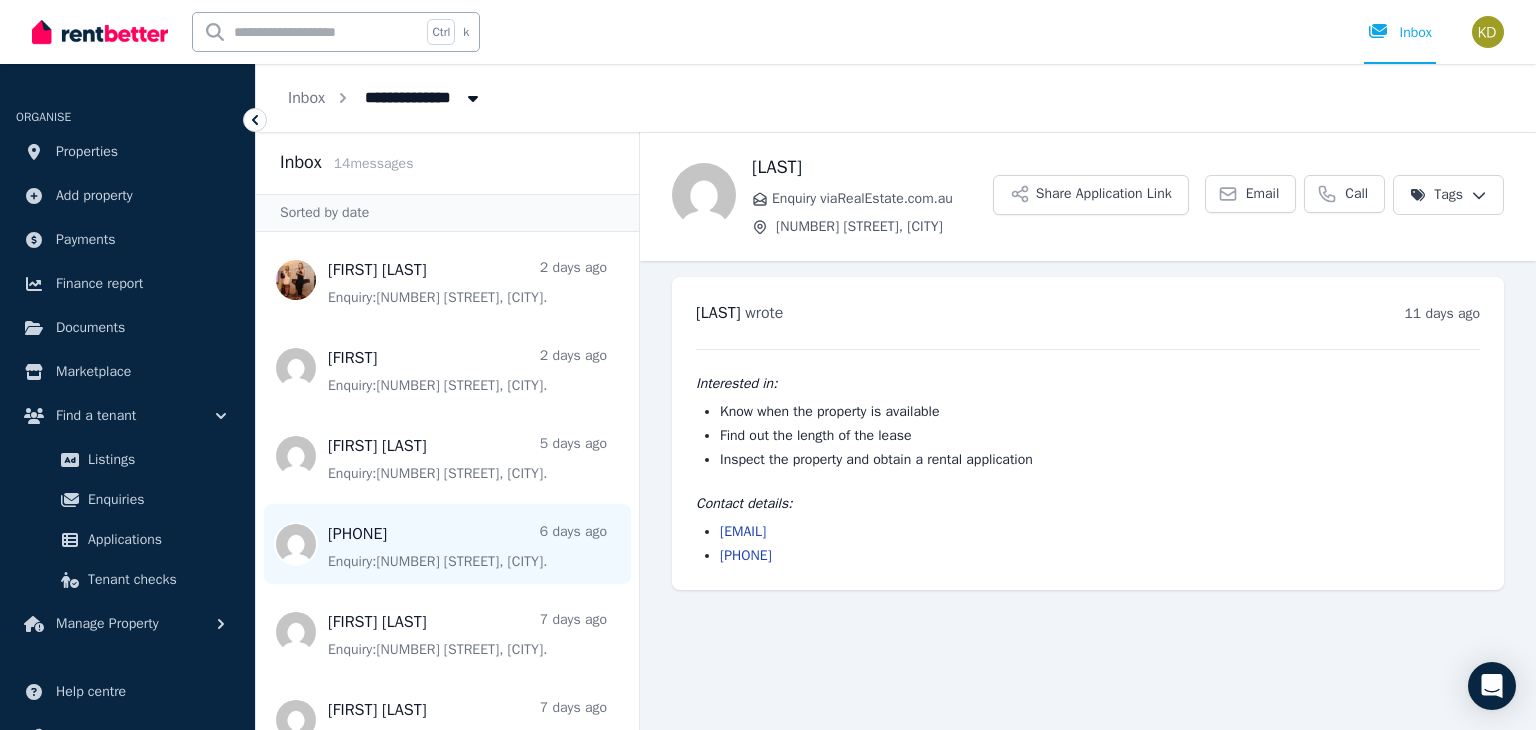 scroll, scrollTop: 0, scrollLeft: 0, axis: both 